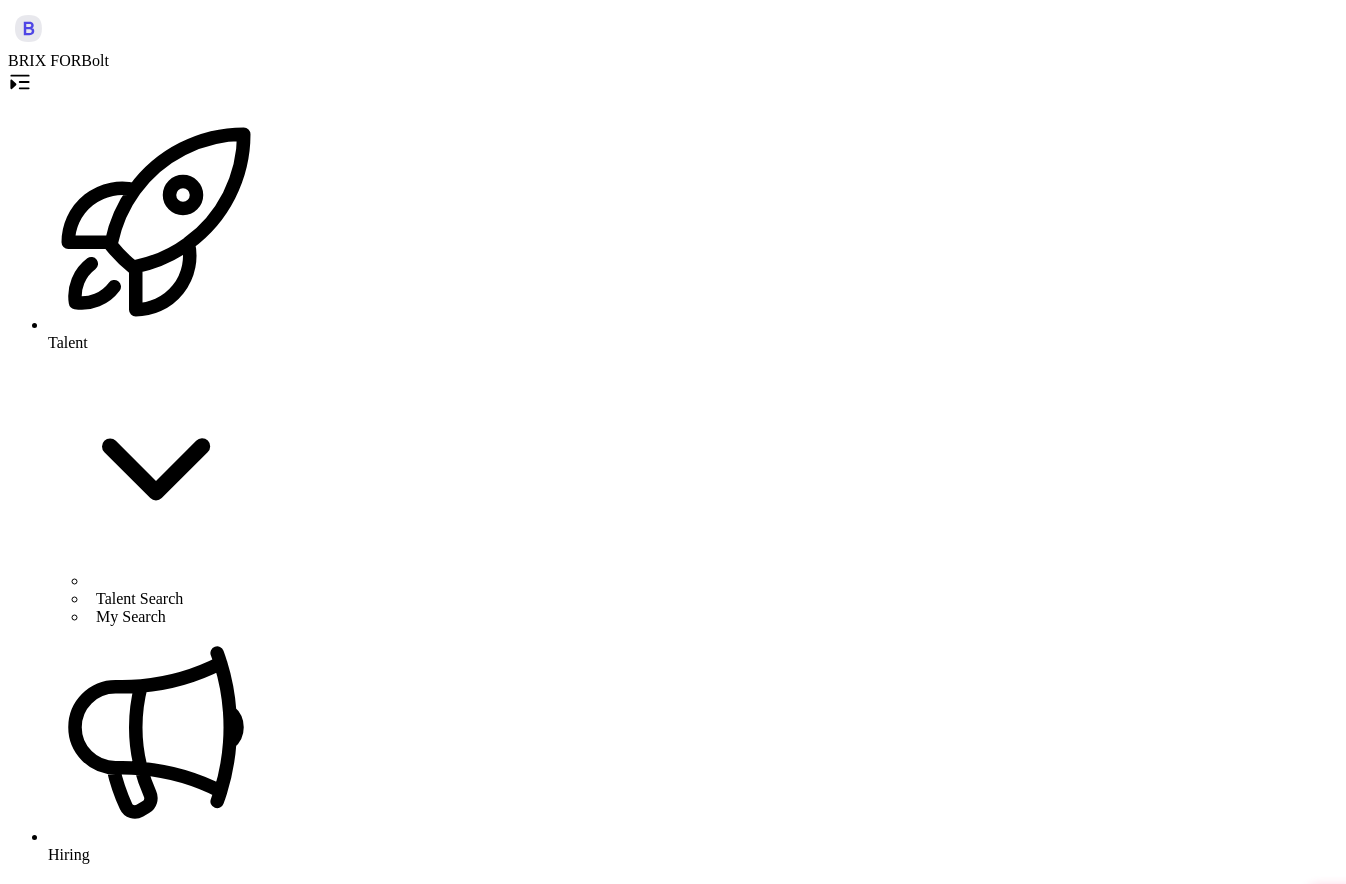 scroll, scrollTop: 0, scrollLeft: 0, axis: both 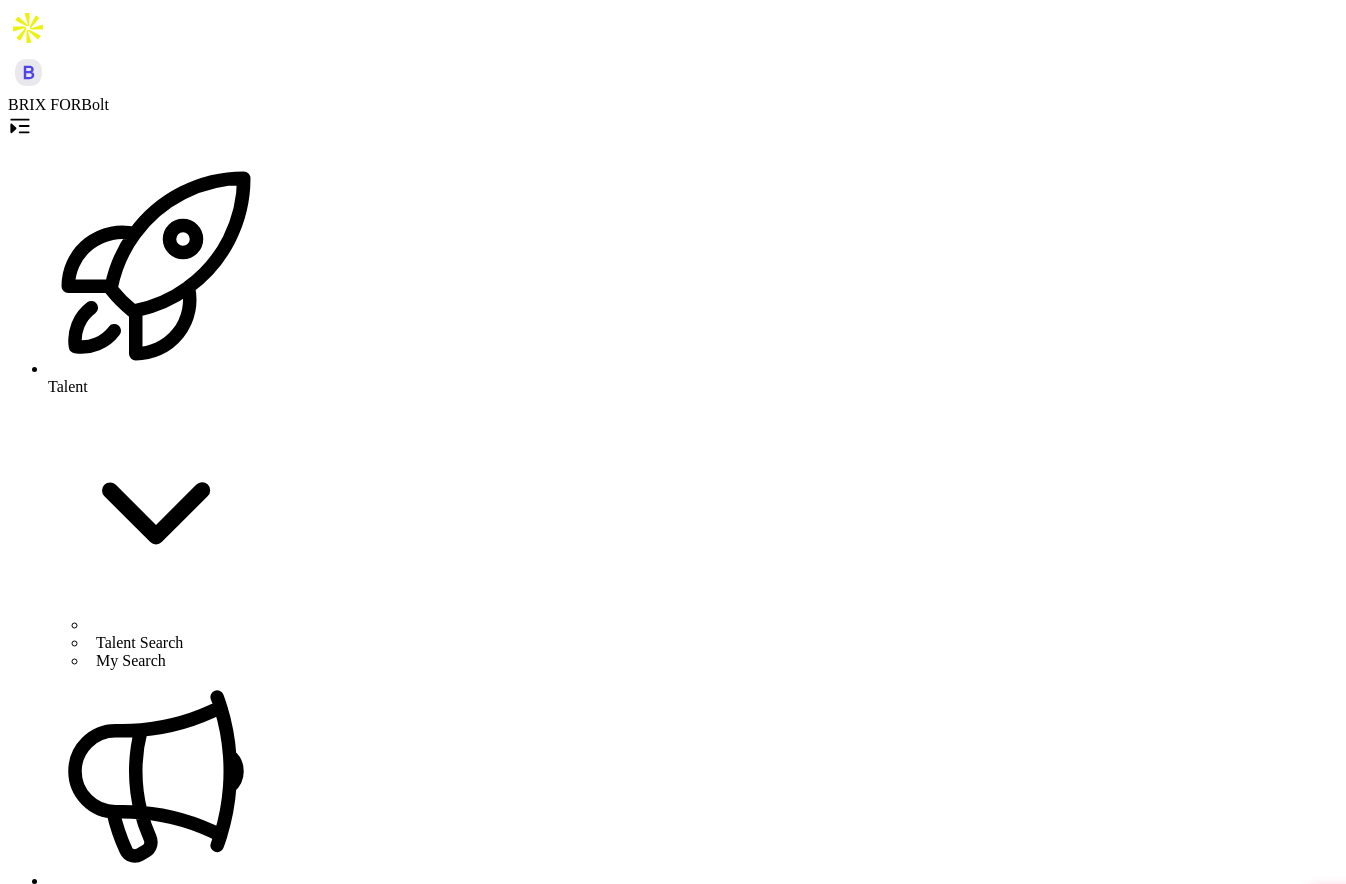 click on "Job Board" at bounding box center [120, 1154] 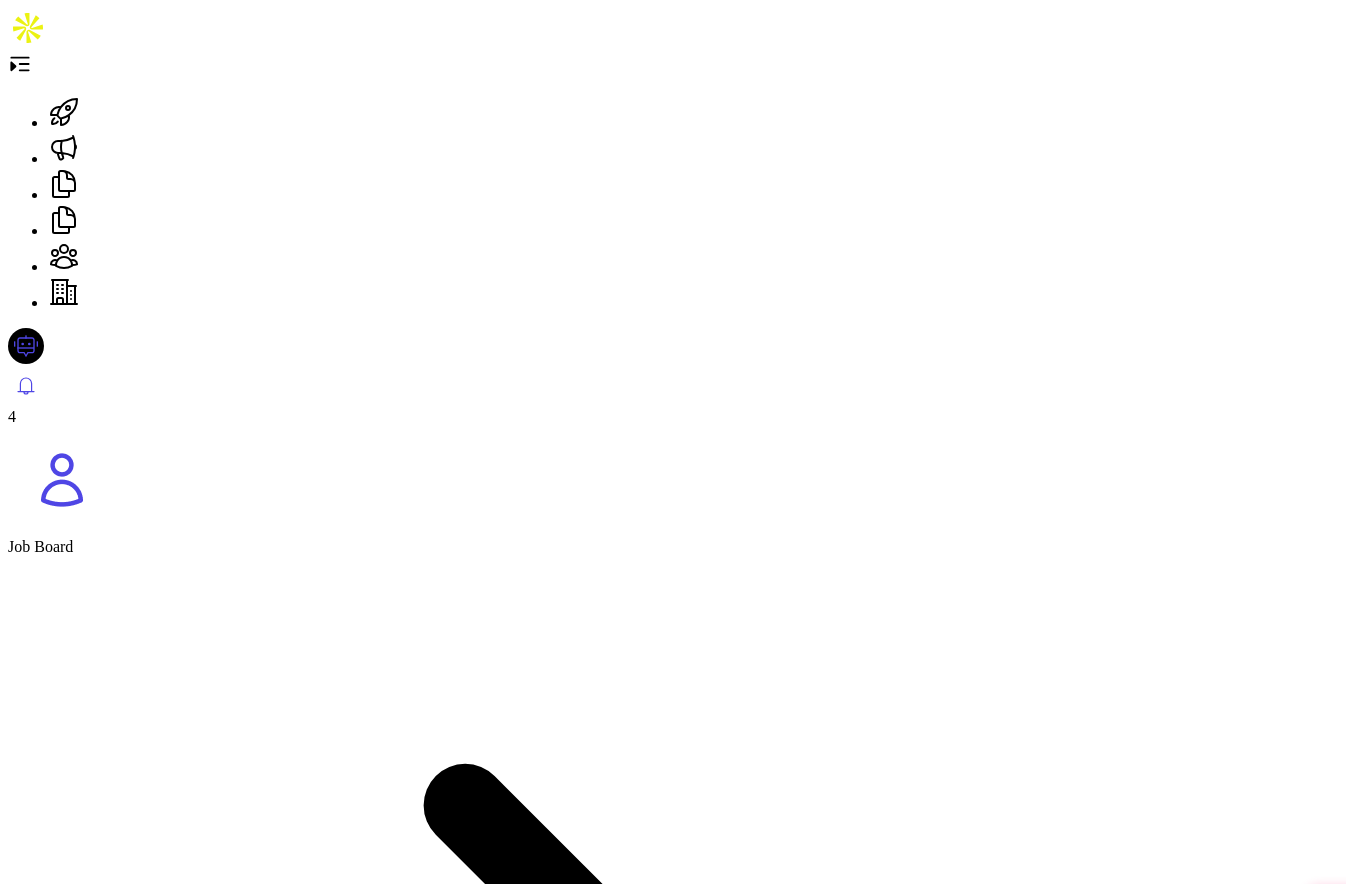 click on "View Job Description" at bounding box center [241, 4767] 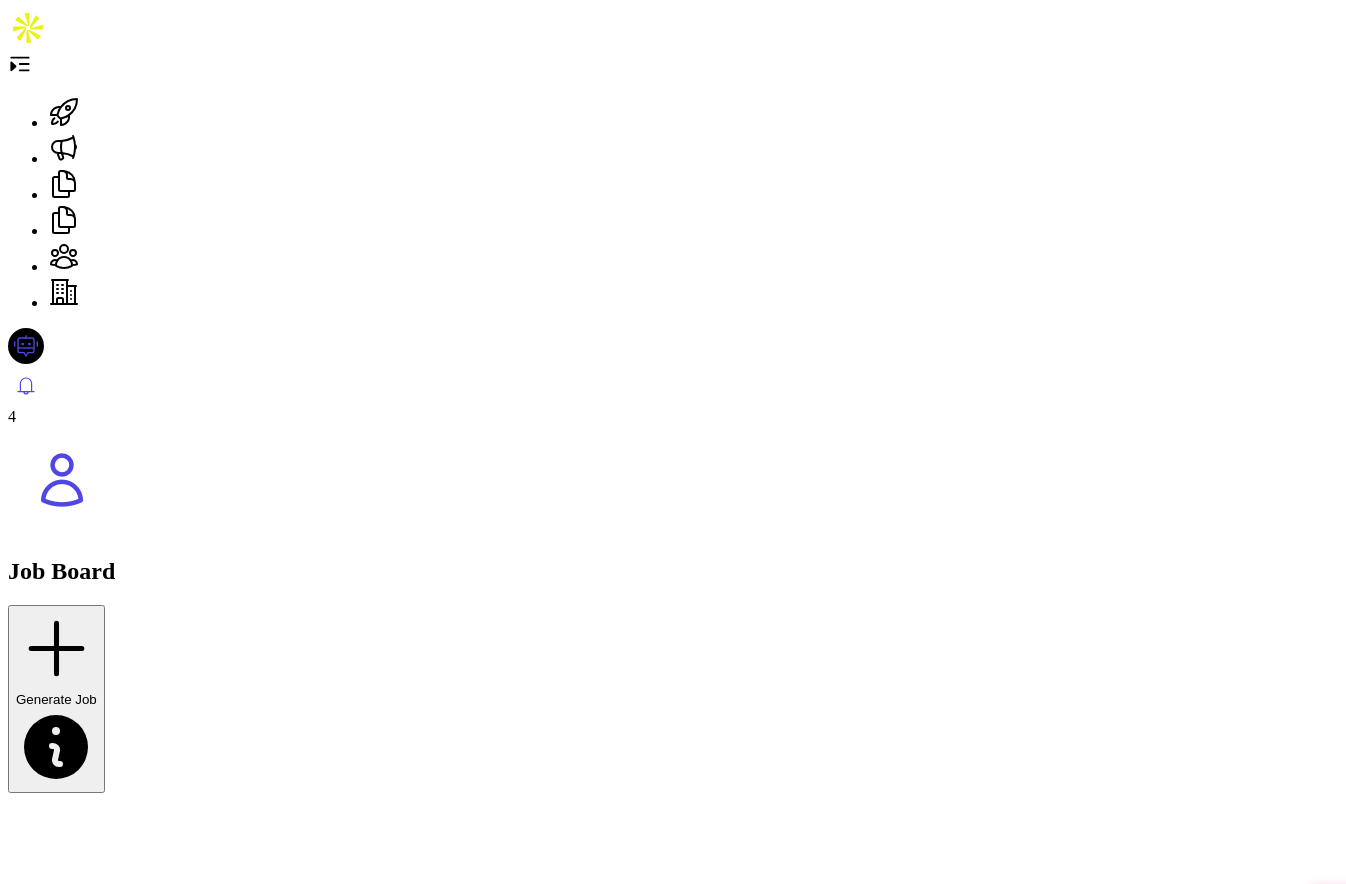 click at bounding box center [20, 64] 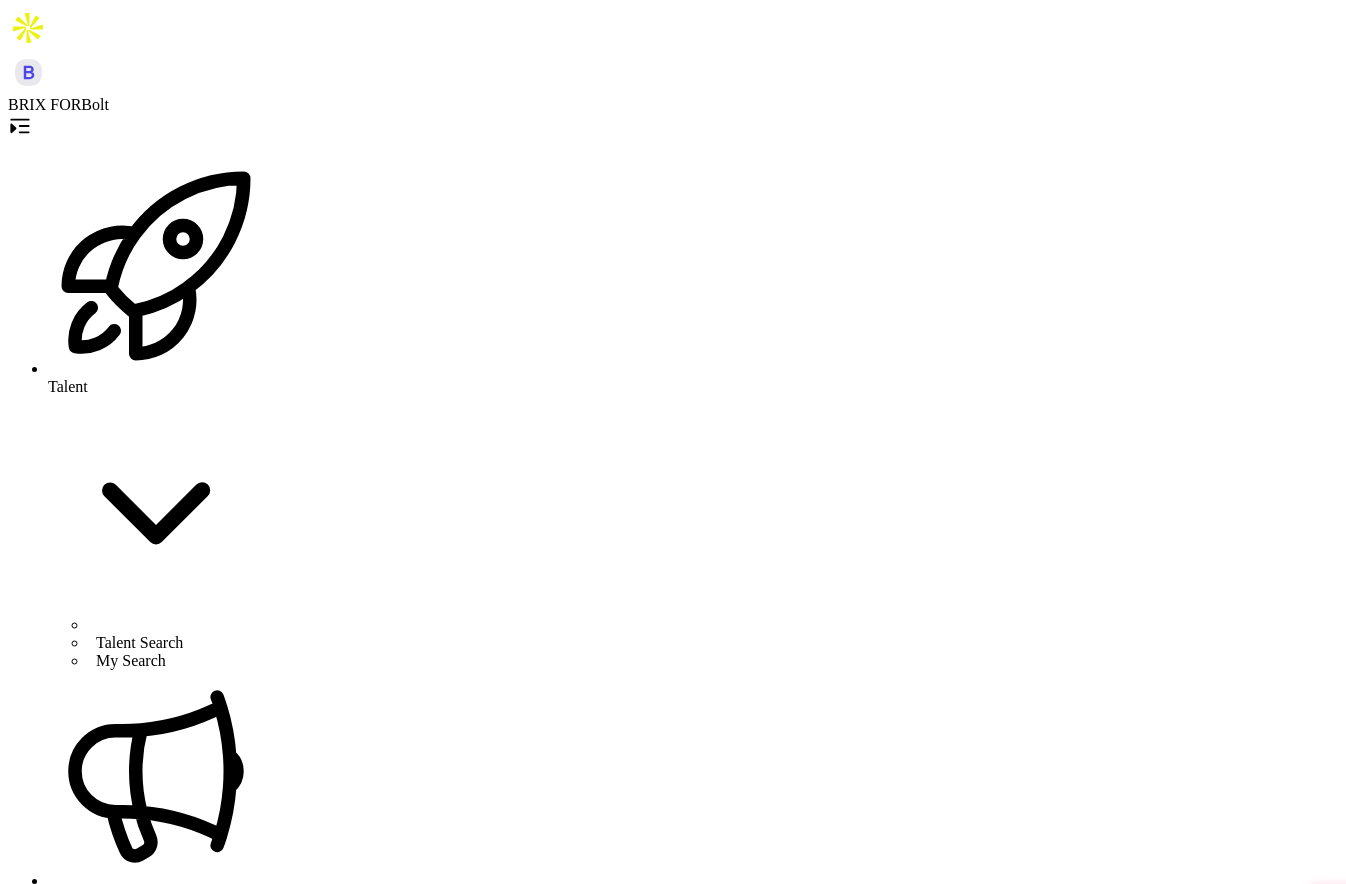 click on "Security Engineer  (US Remote)" at bounding box center (112, 4988) 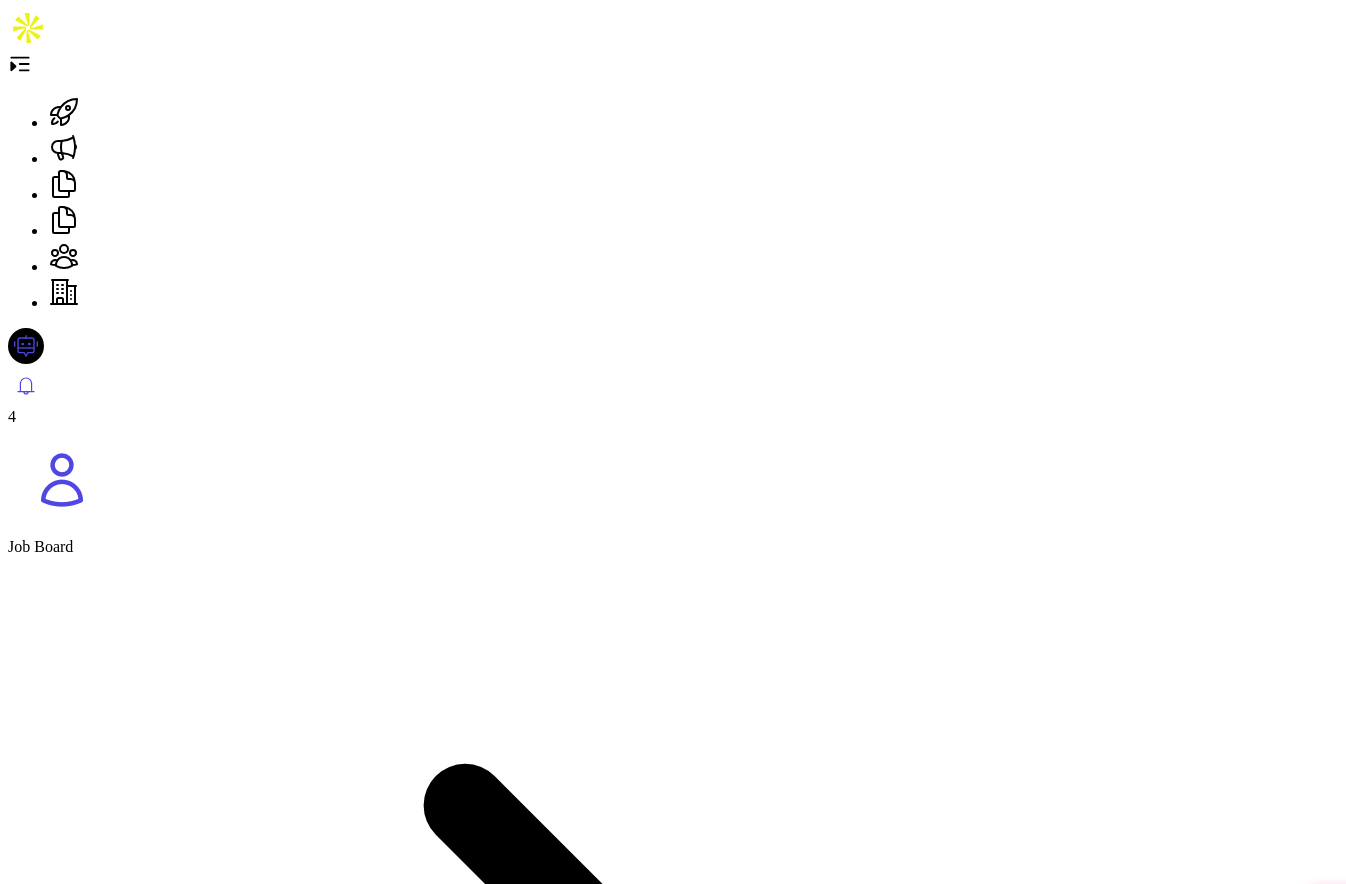 scroll, scrollTop: 783, scrollLeft: 0, axis: vertical 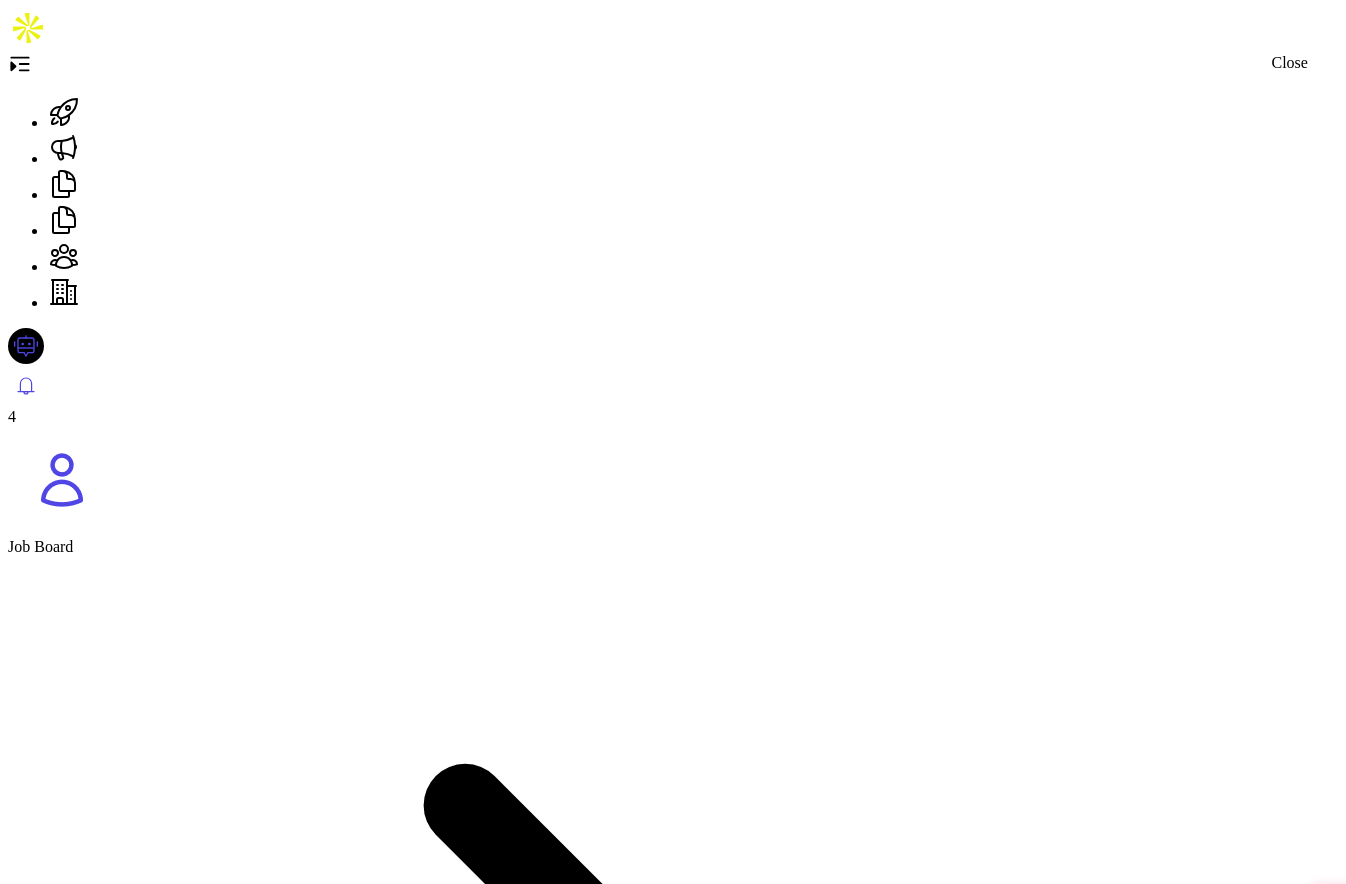 click at bounding box center [16, 13774] 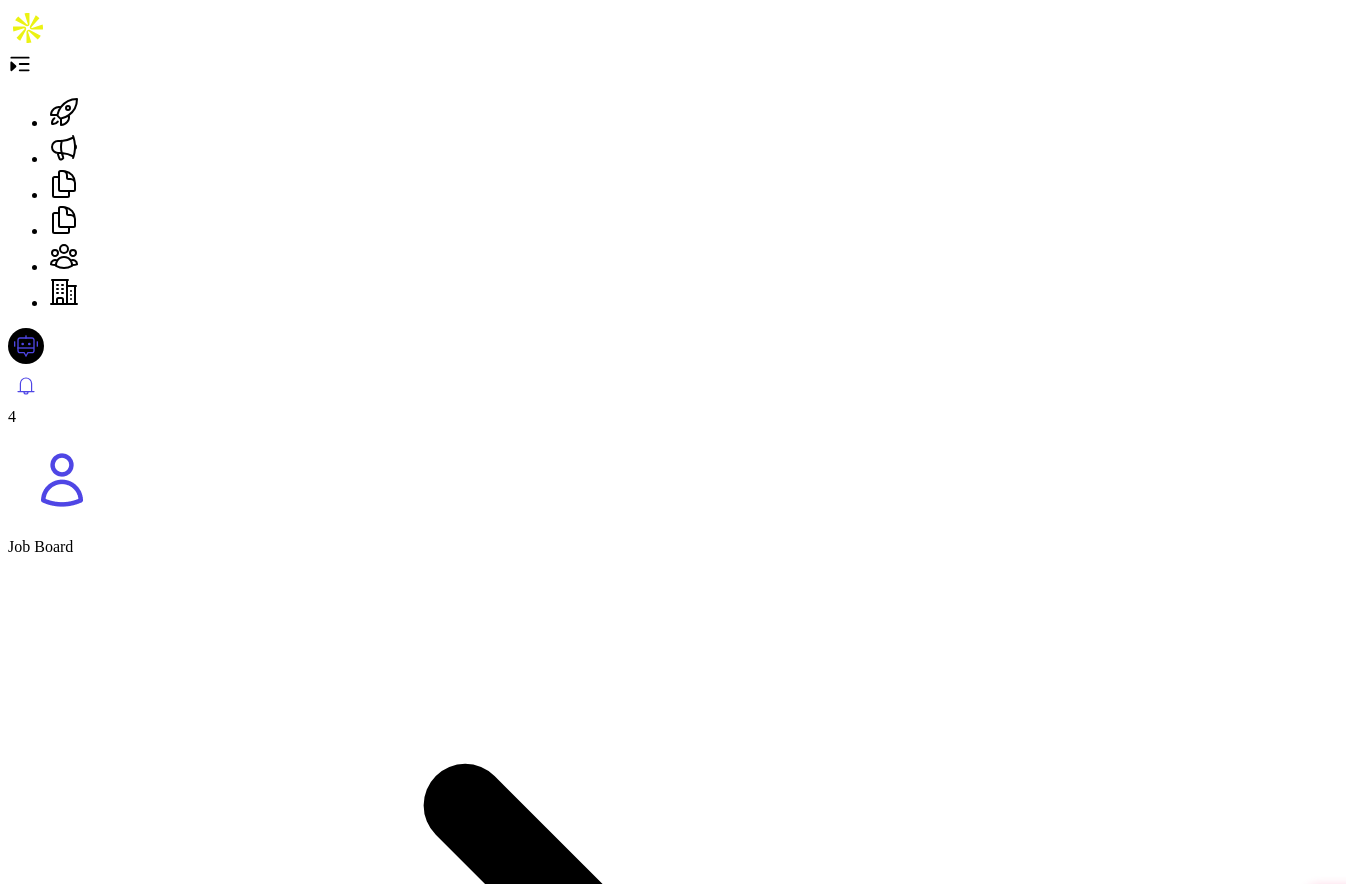 click at bounding box center (62, 480) 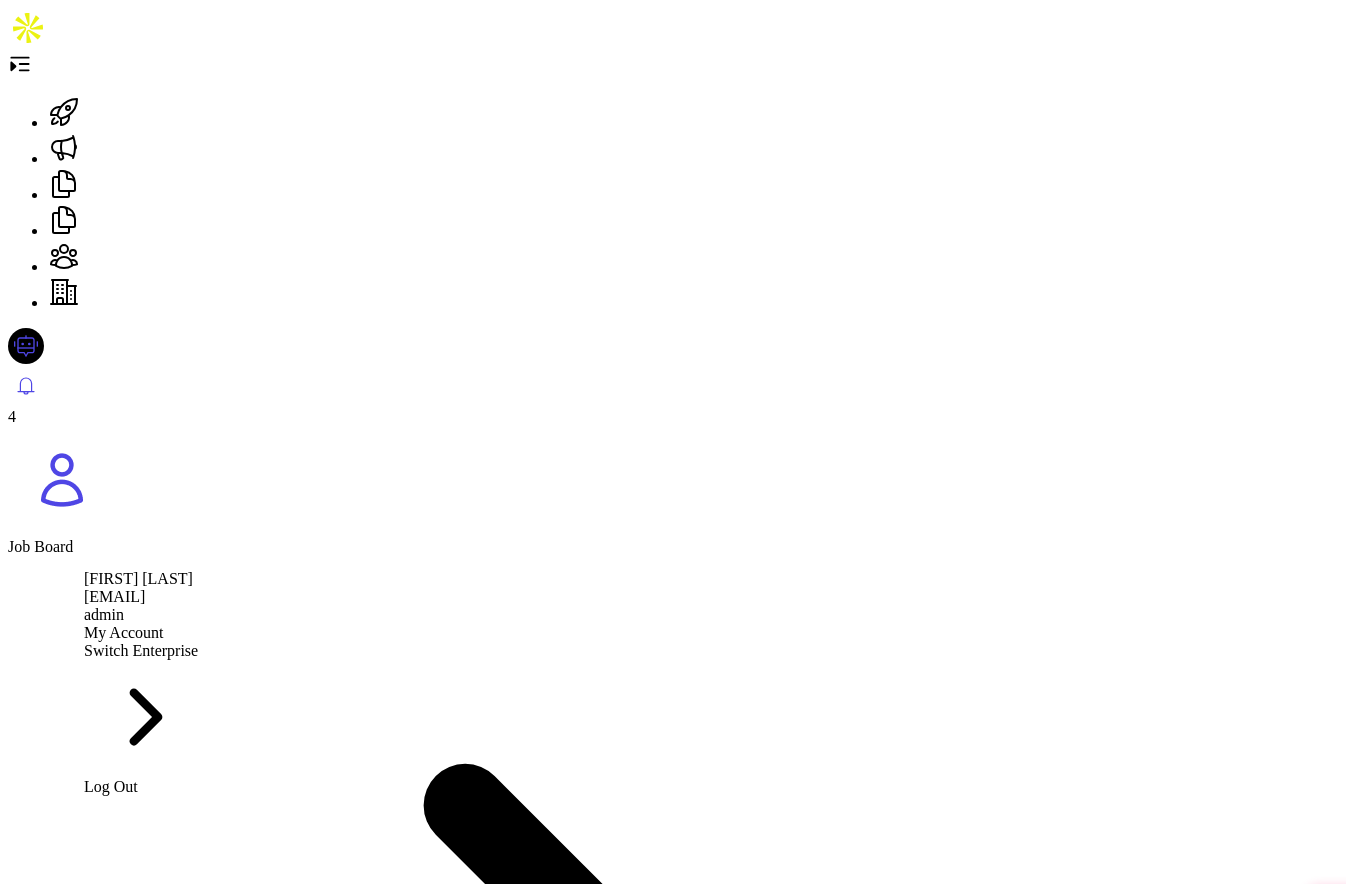 click on "Switch Enterprise" at bounding box center (141, 710) 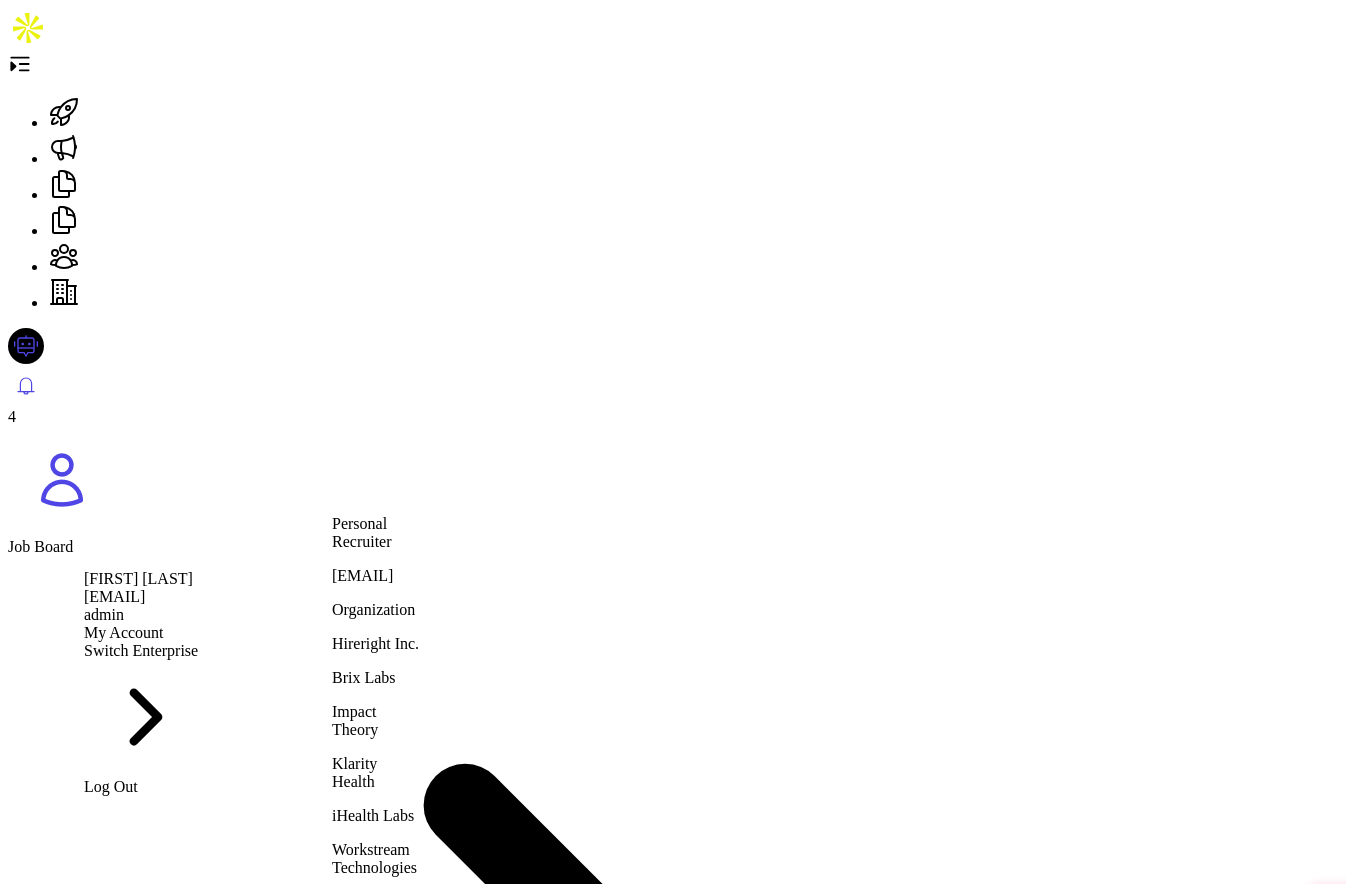 click on "Brix Labs" at bounding box center (375, 644) 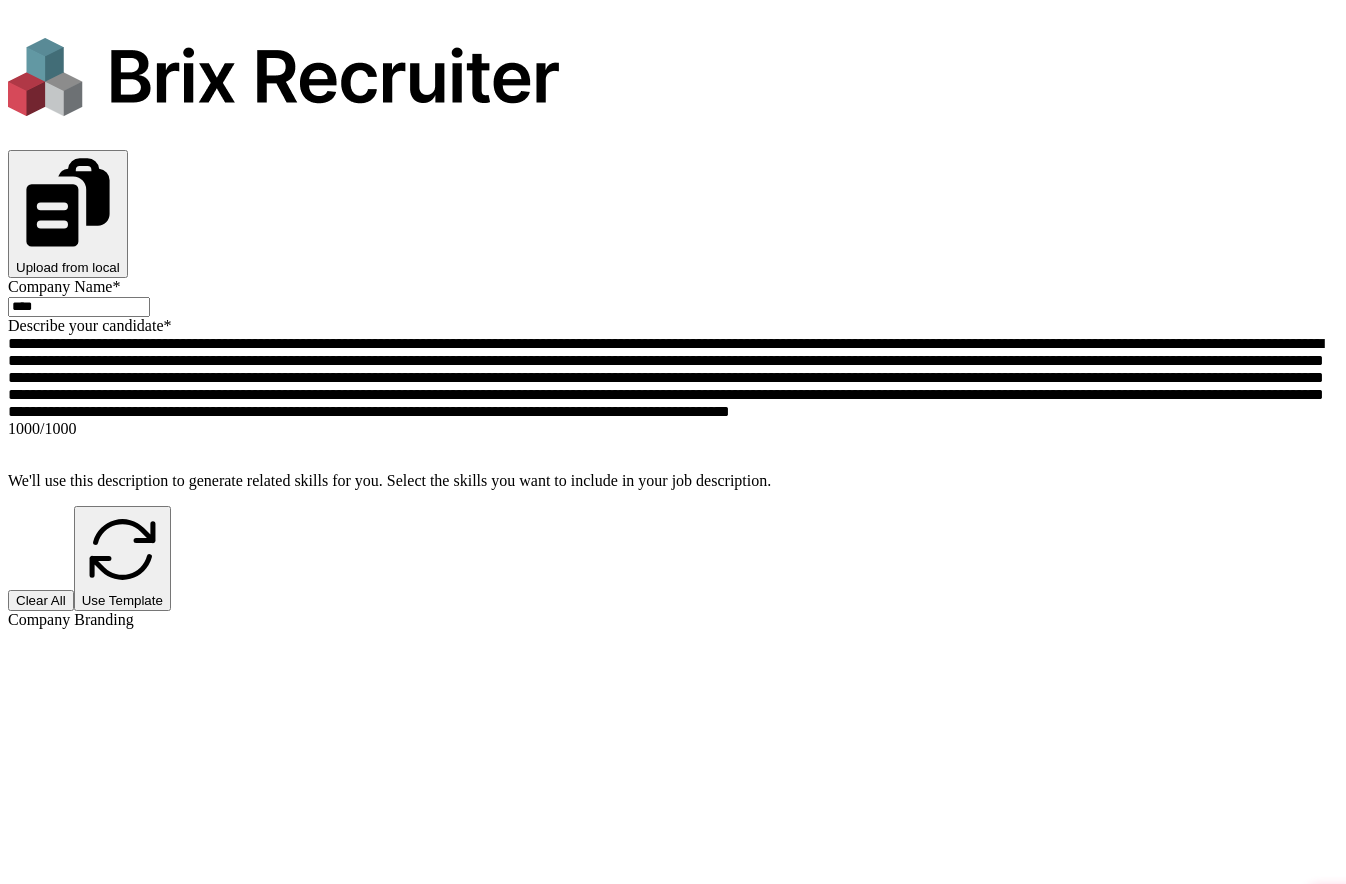 scroll, scrollTop: 0, scrollLeft: 0, axis: both 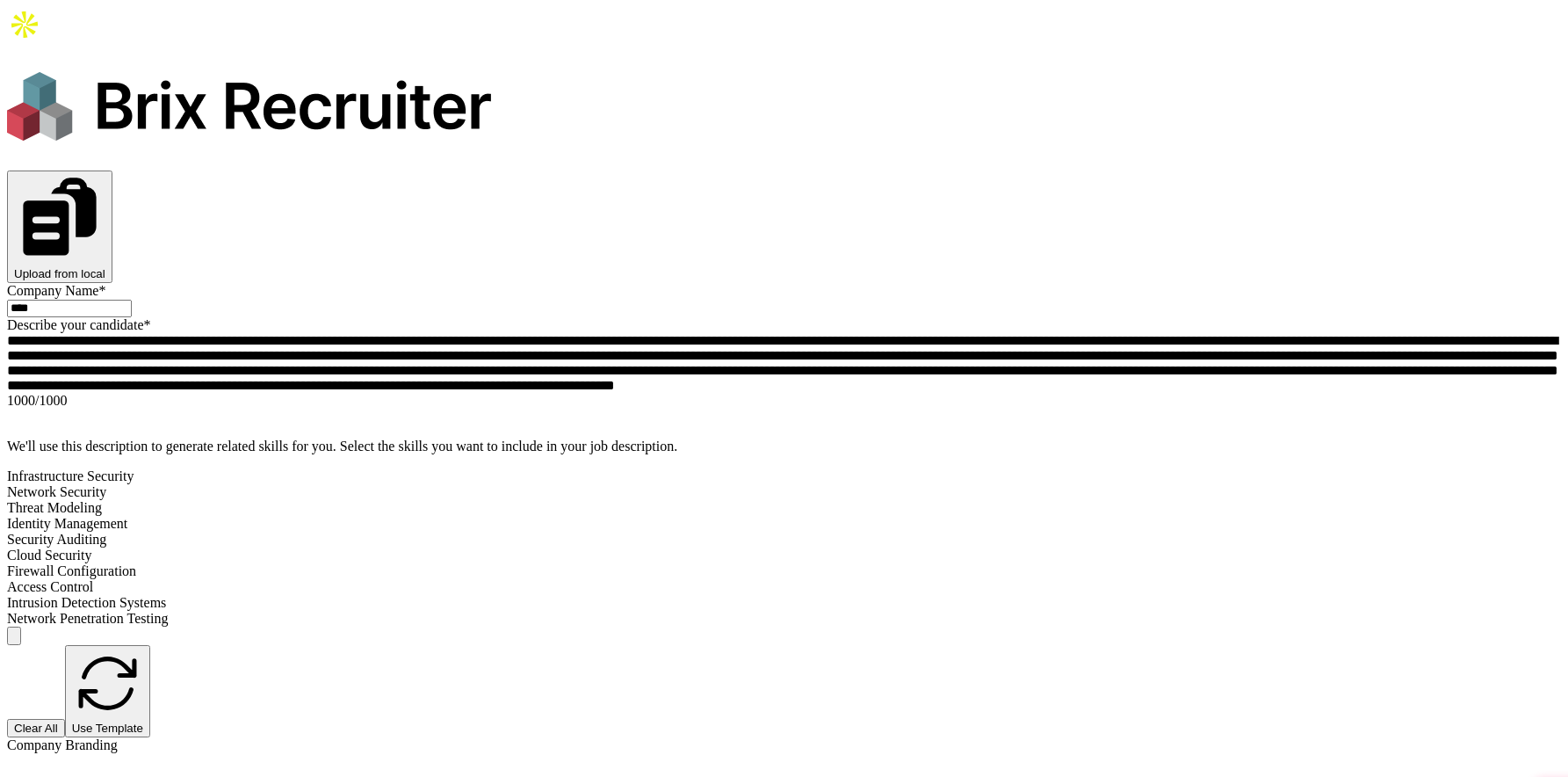 click on "**********" at bounding box center (784, 11812) 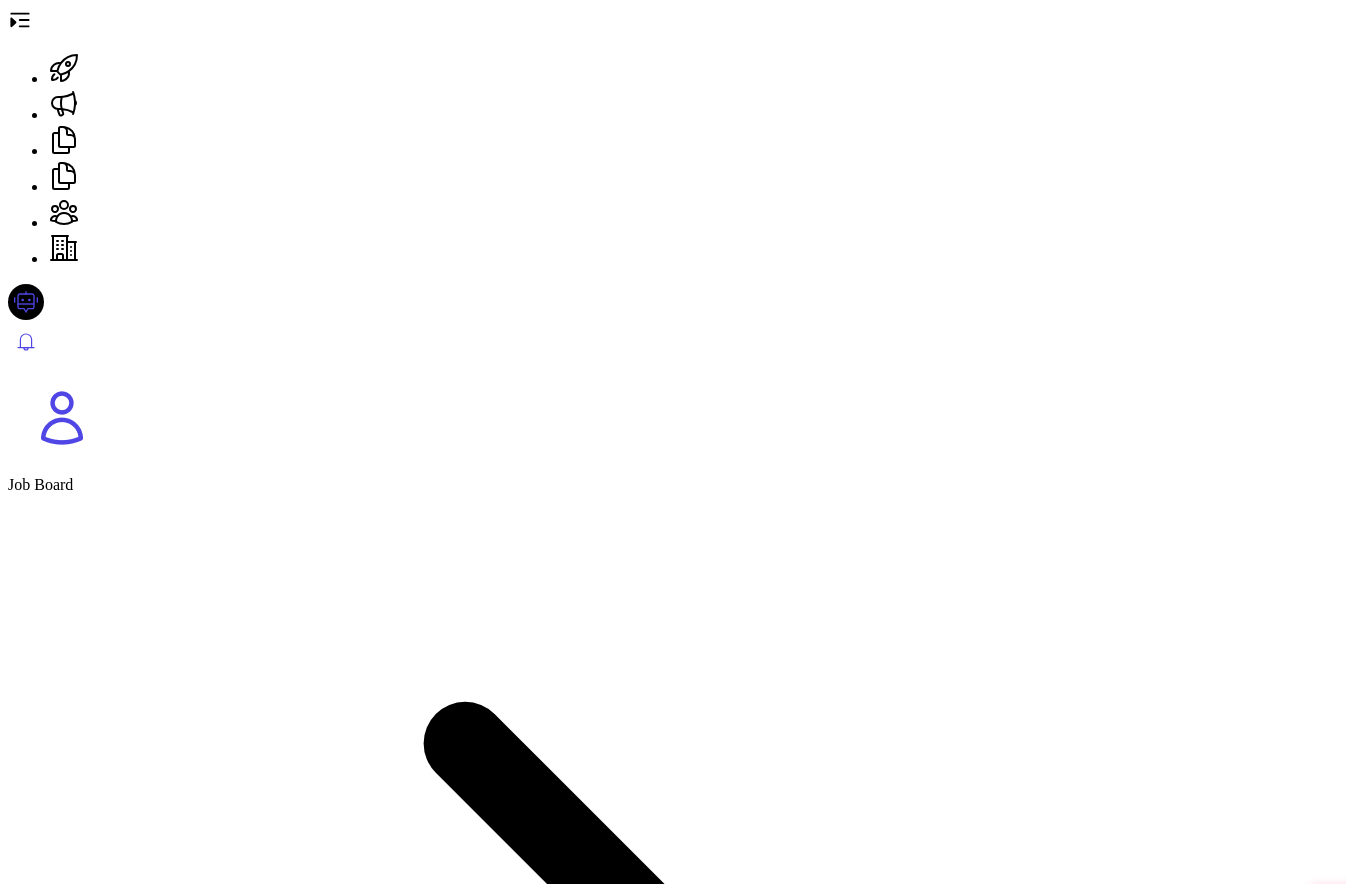 scroll, scrollTop: 0, scrollLeft: 0, axis: both 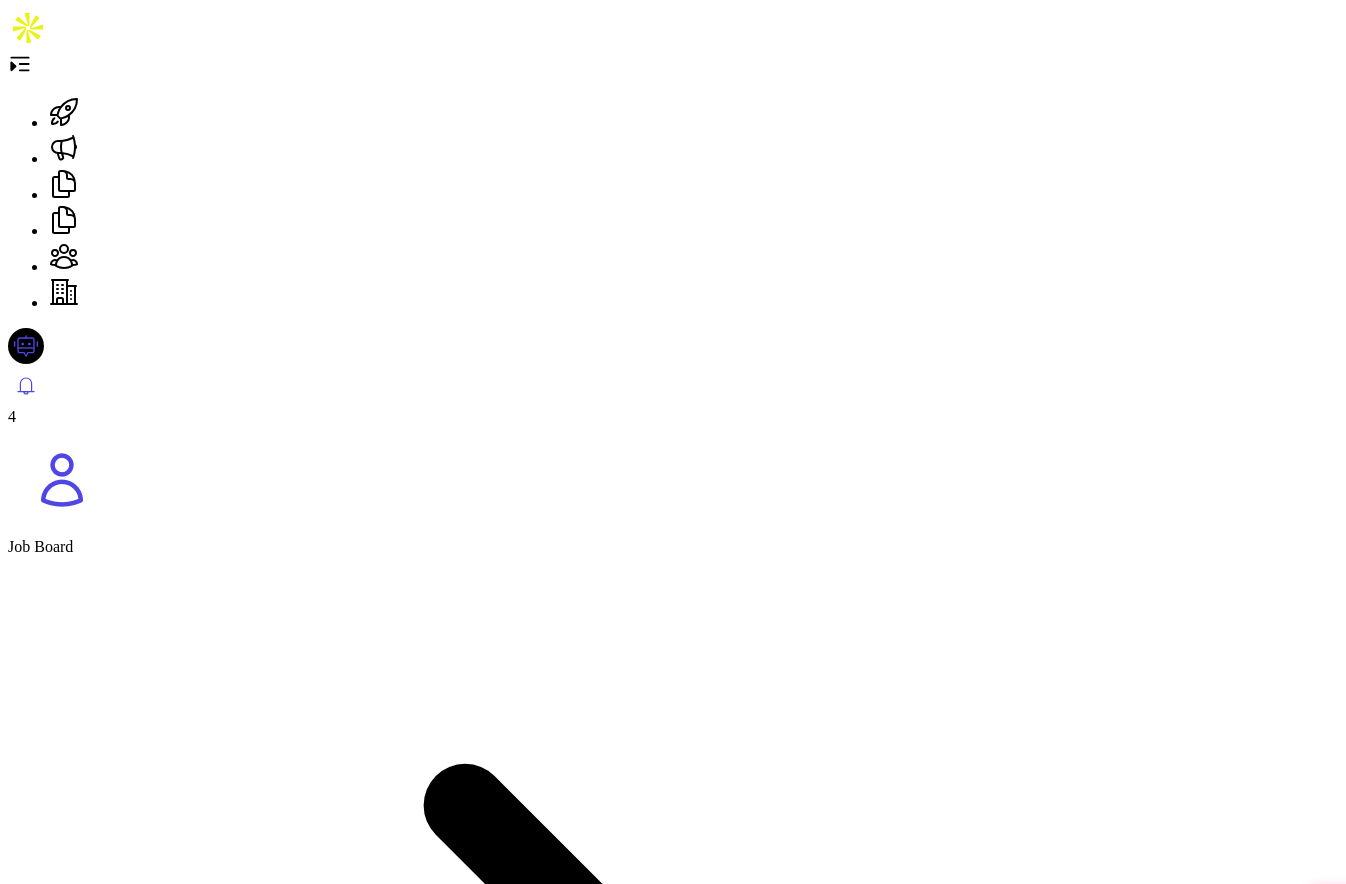 click on "Job Board" at bounding box center [40, 546] 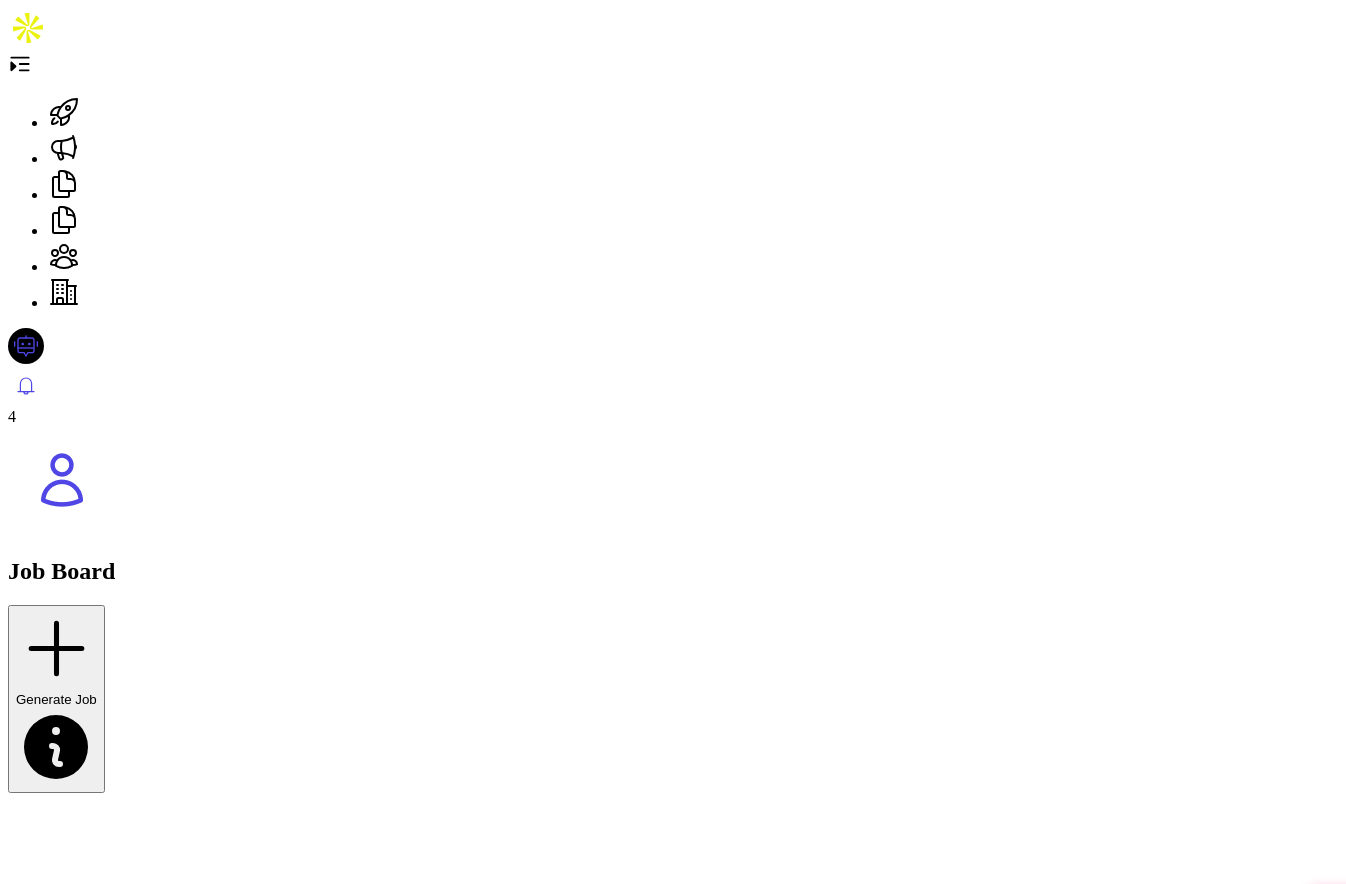 click on "Backend Engineer" at bounding box center (67, 1406) 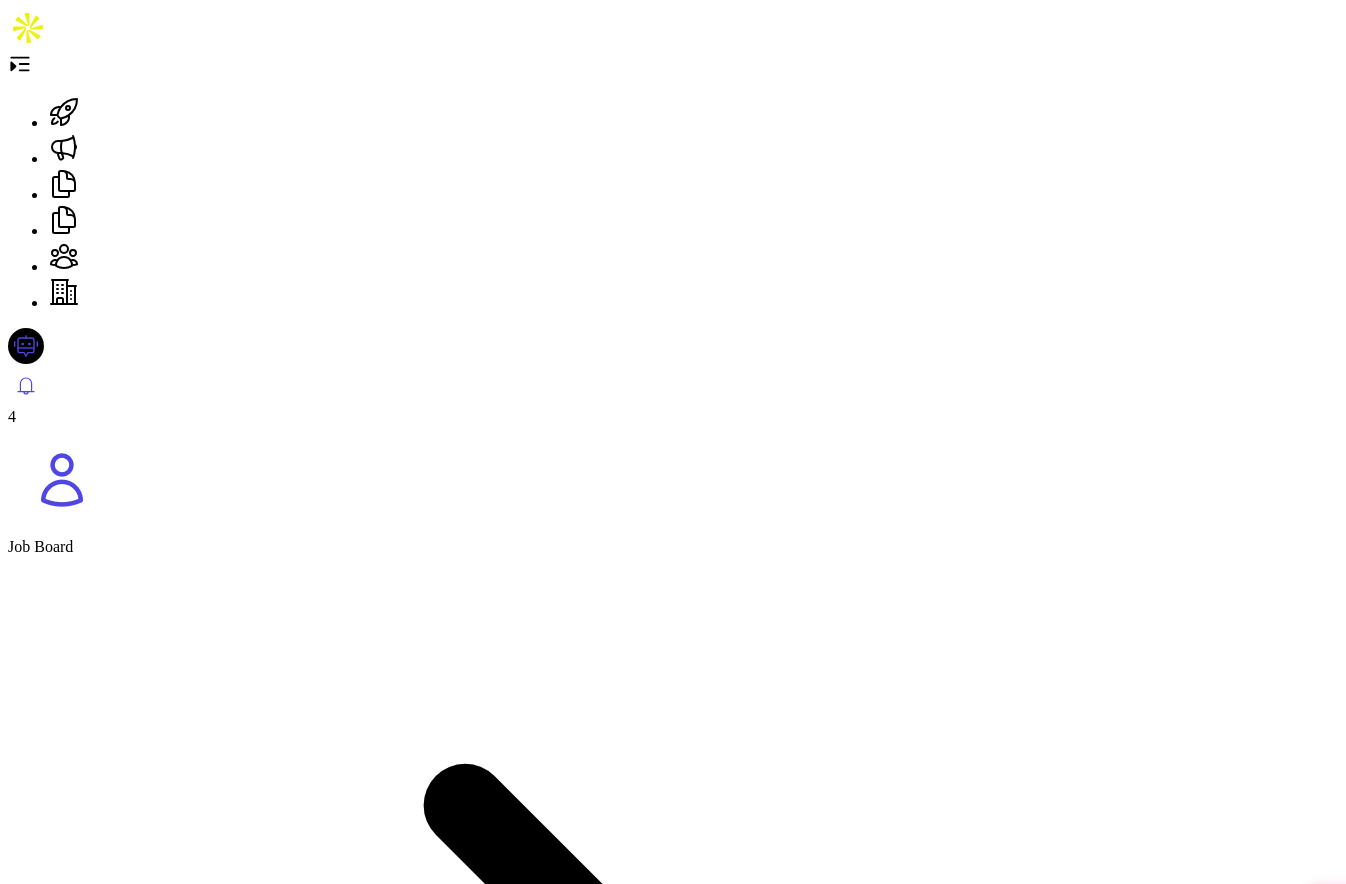 click on "[PERSON_NAME]" at bounding box center [85, 9414] 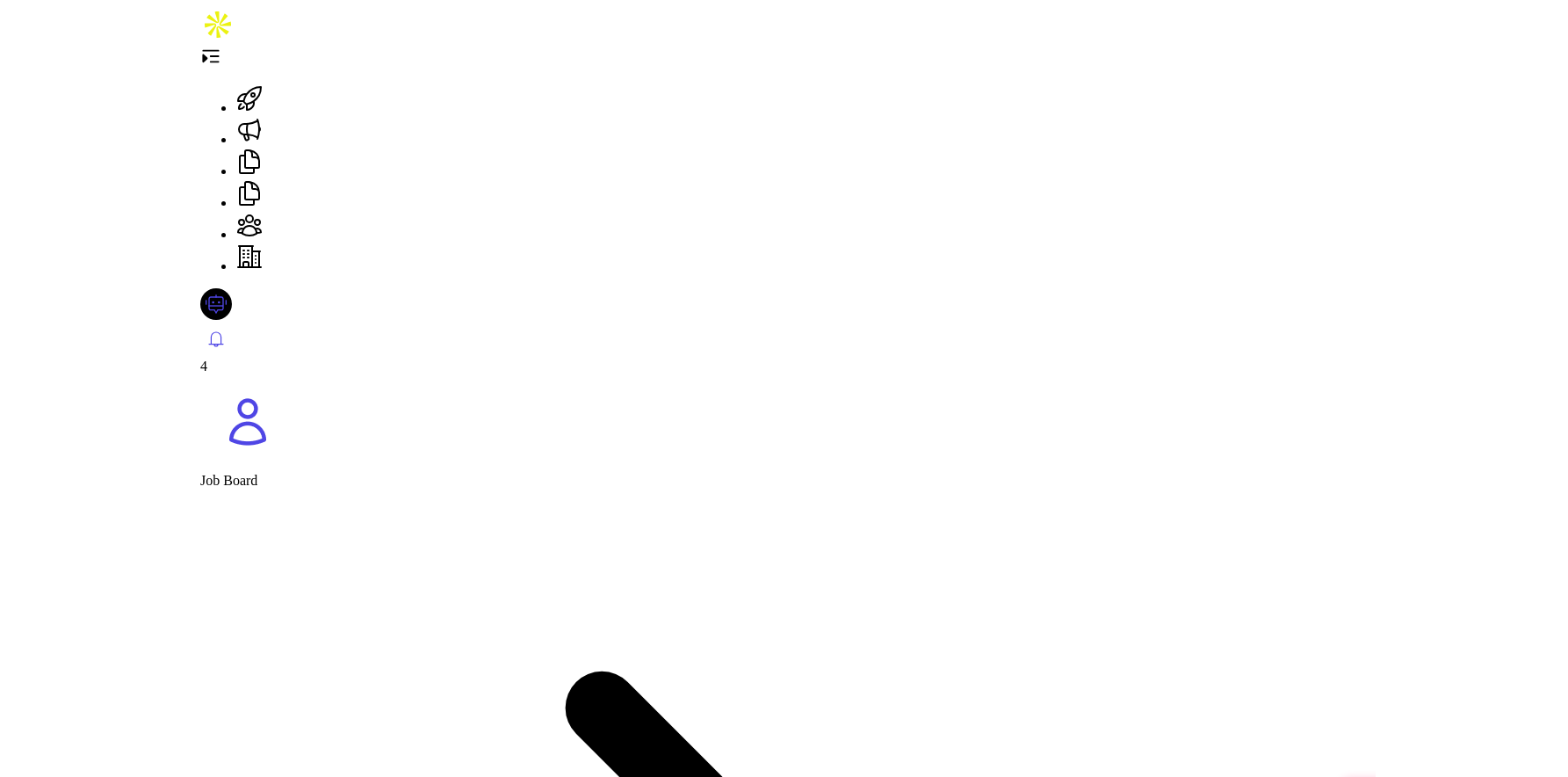 scroll, scrollTop: 310, scrollLeft: 0, axis: vertical 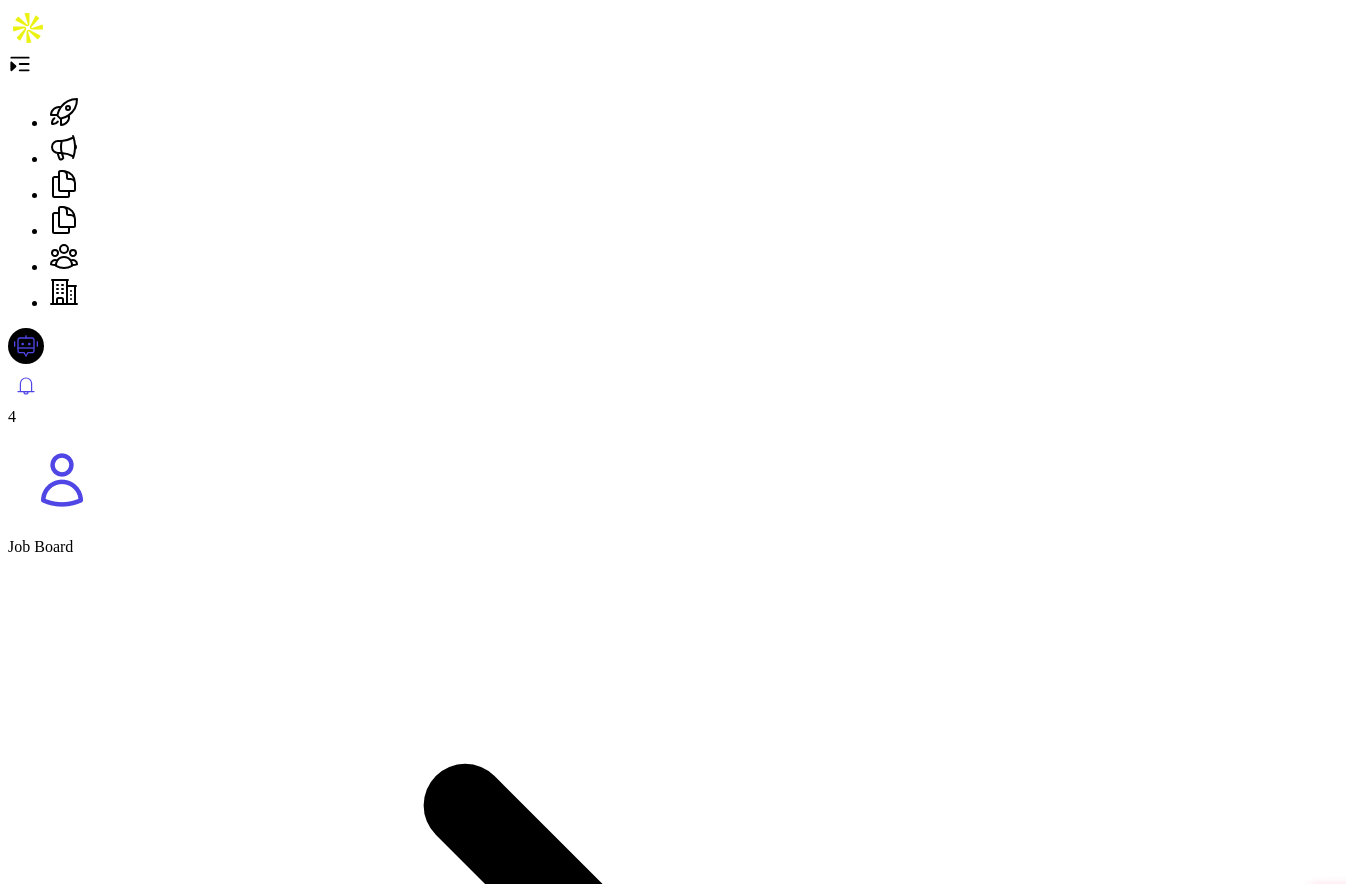 click at bounding box center (677, 9987) 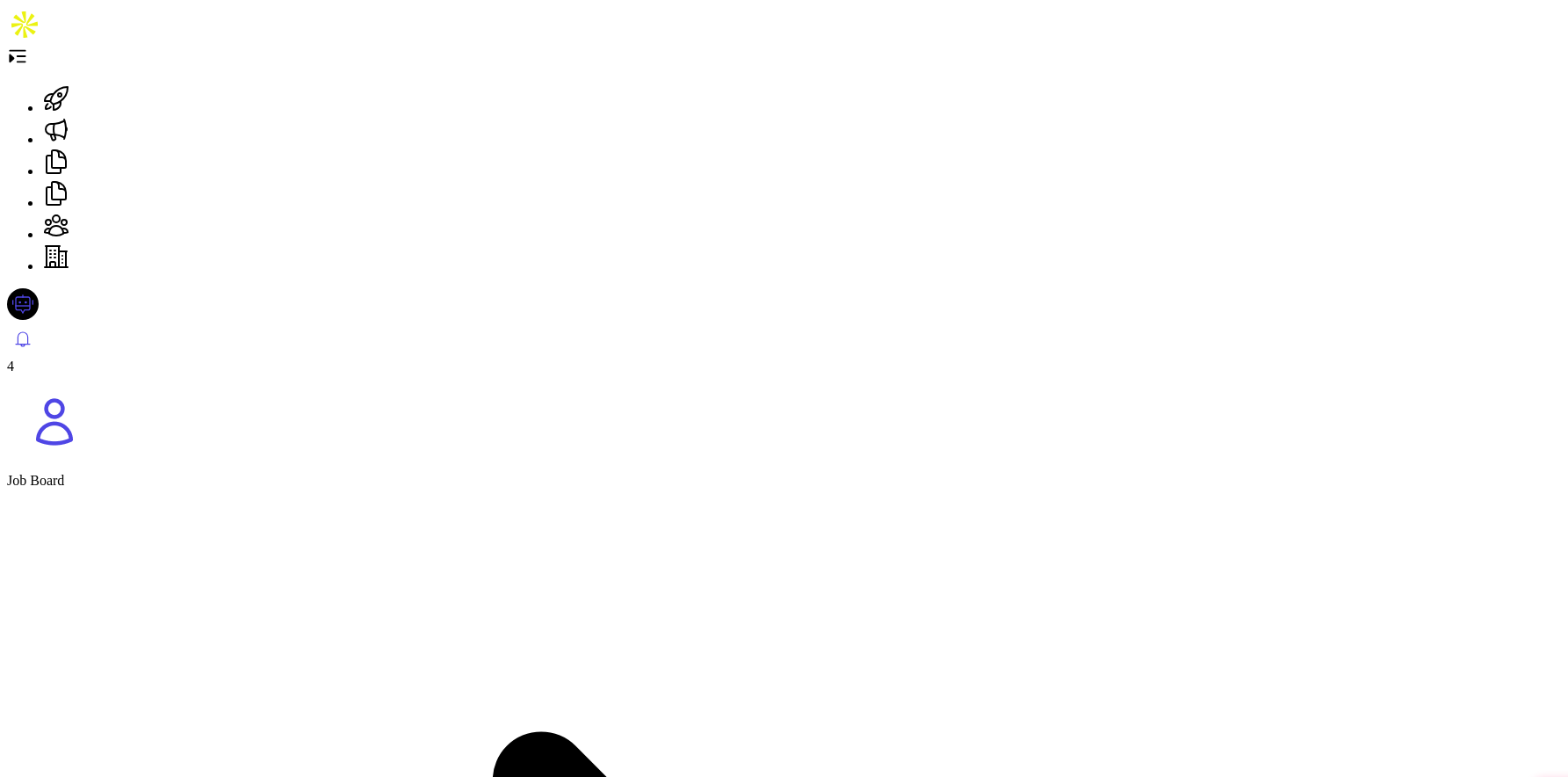click on "[PERSON_NAME]" at bounding box center (83, 11920) 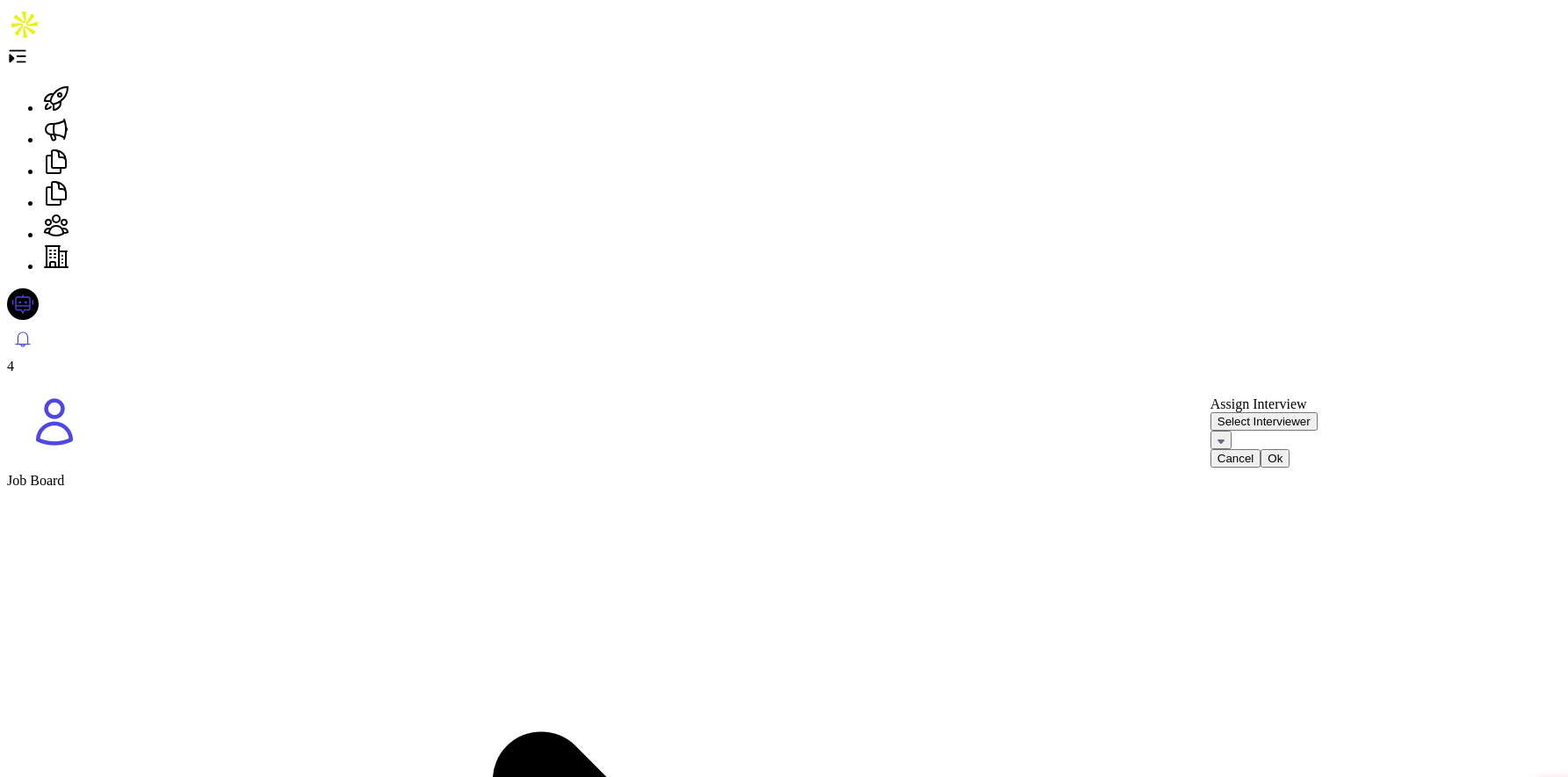 click on "Select Interviewer" at bounding box center (1264, 421) 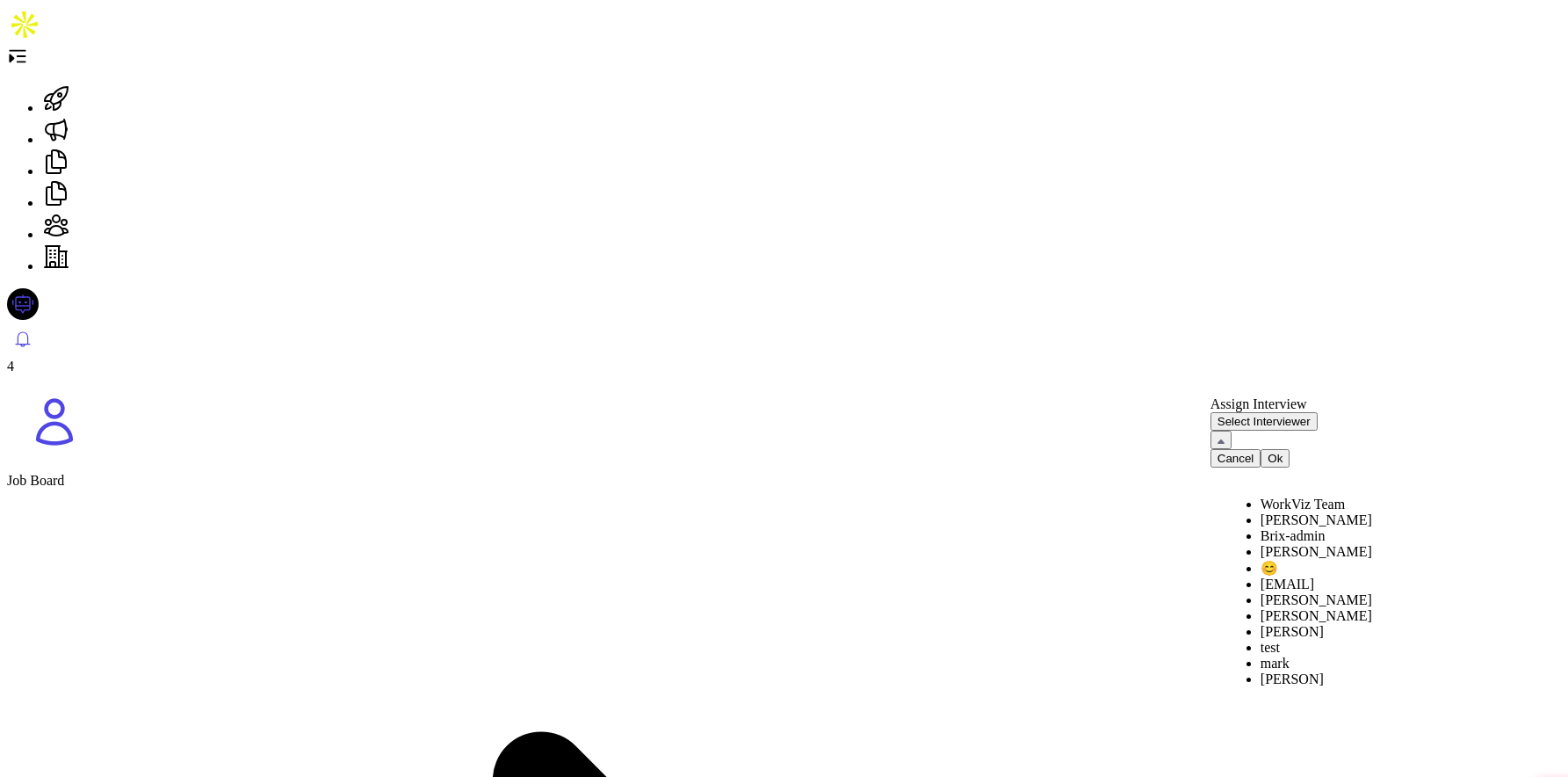 click at bounding box center (112, 5645) 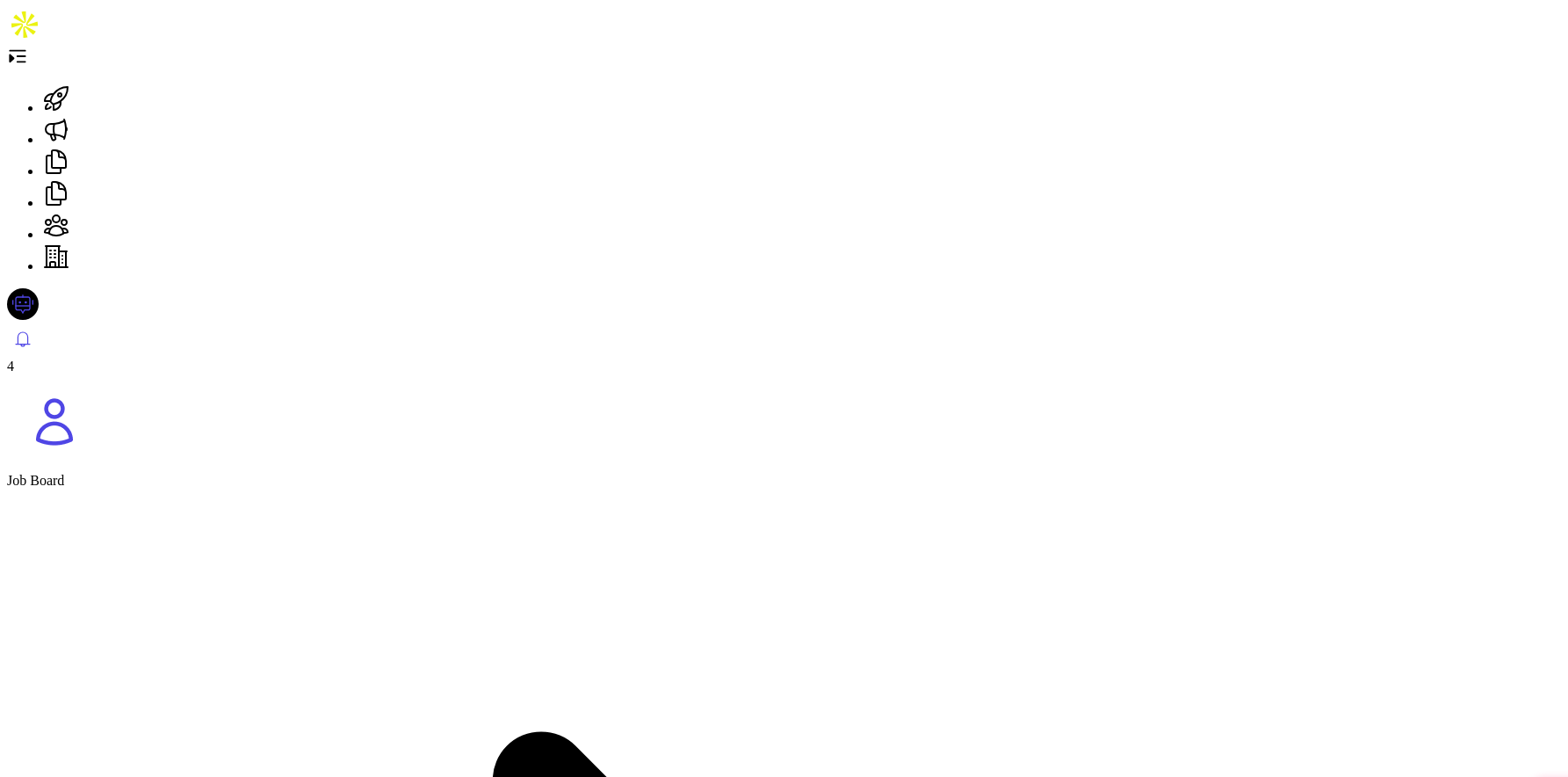 click at bounding box center (1217, 5649) 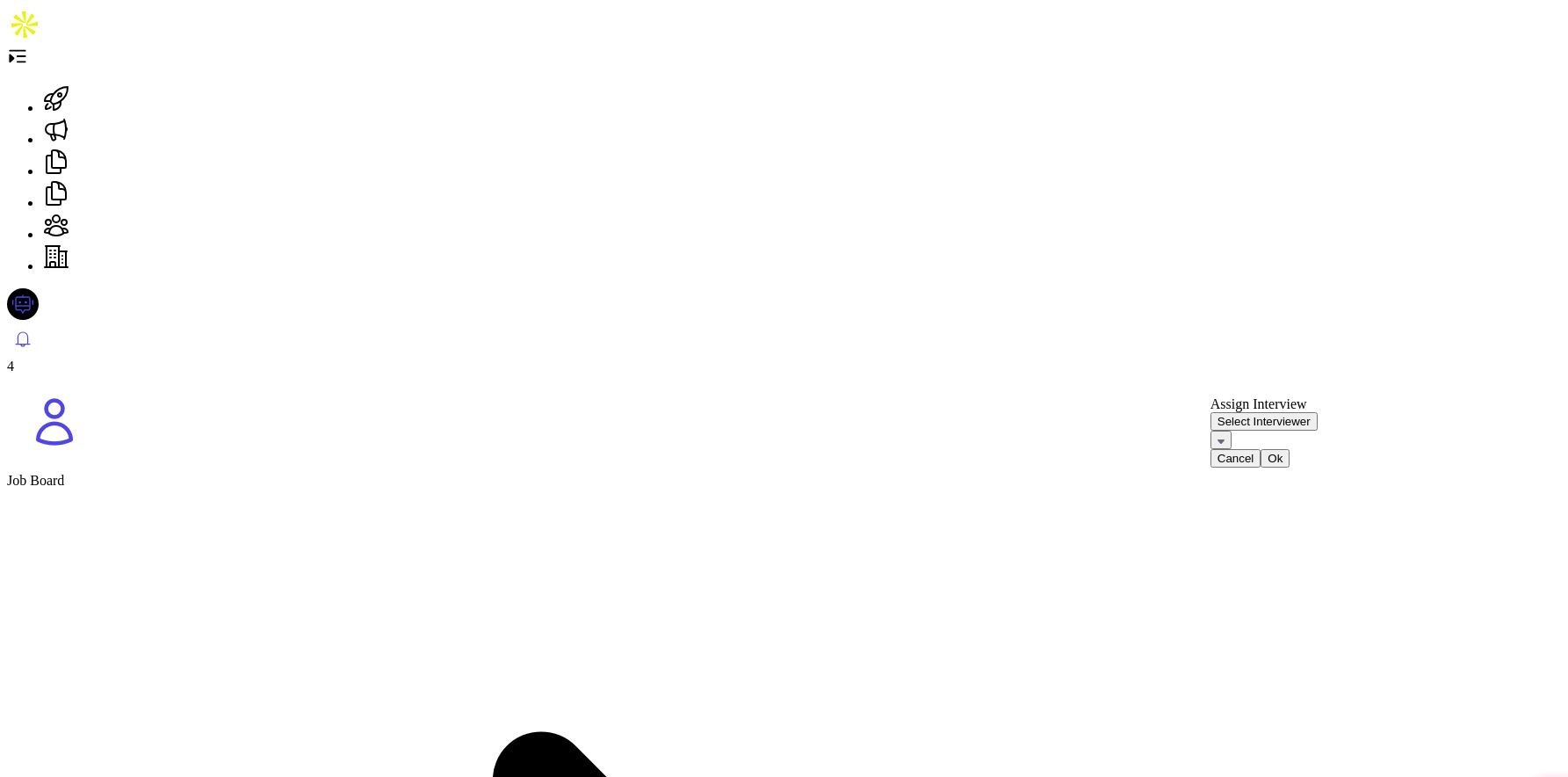 click on "Select Interviewer" at bounding box center [1264, 421] 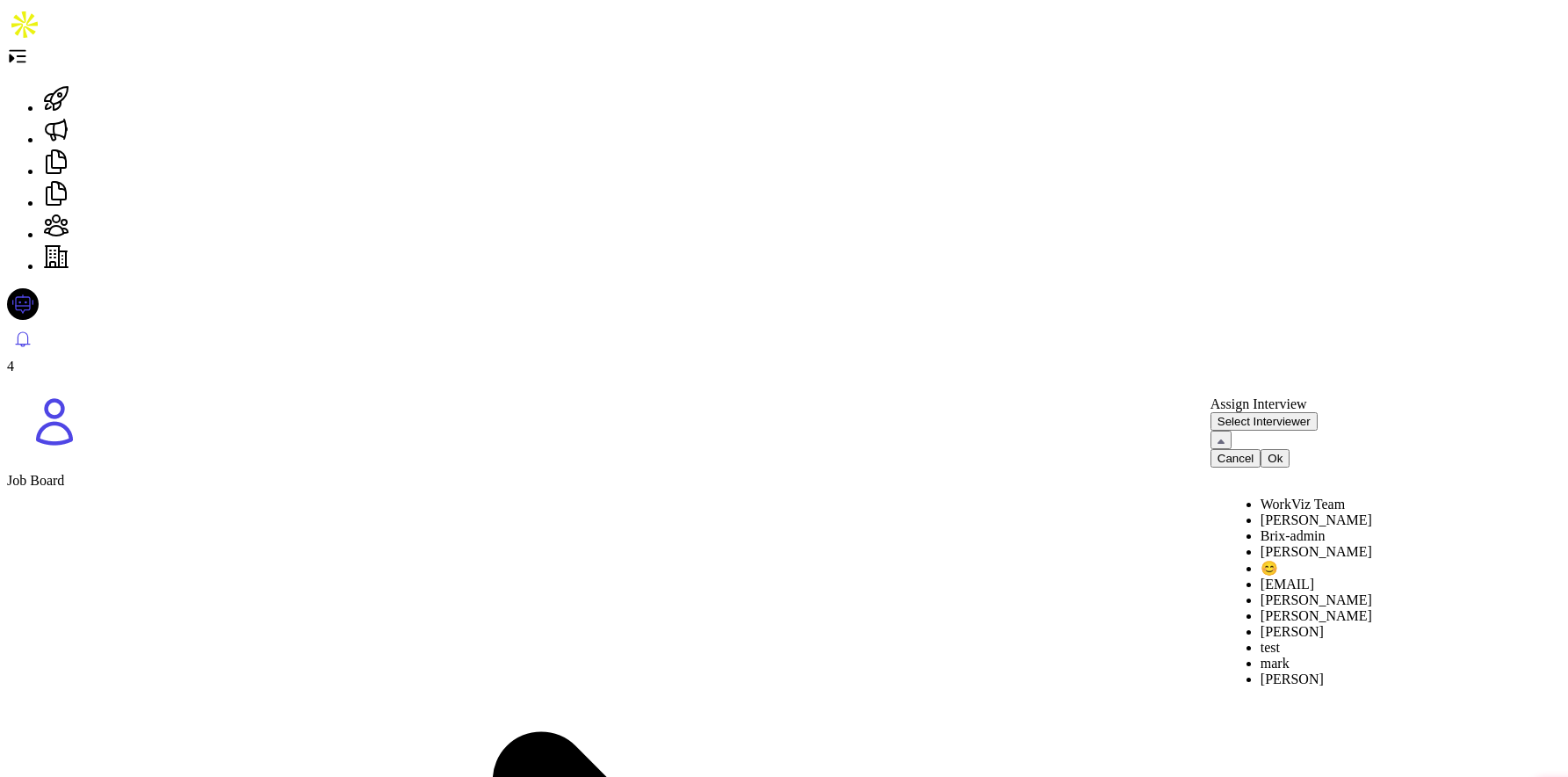click on "Select Interviewer" at bounding box center (1264, 421) 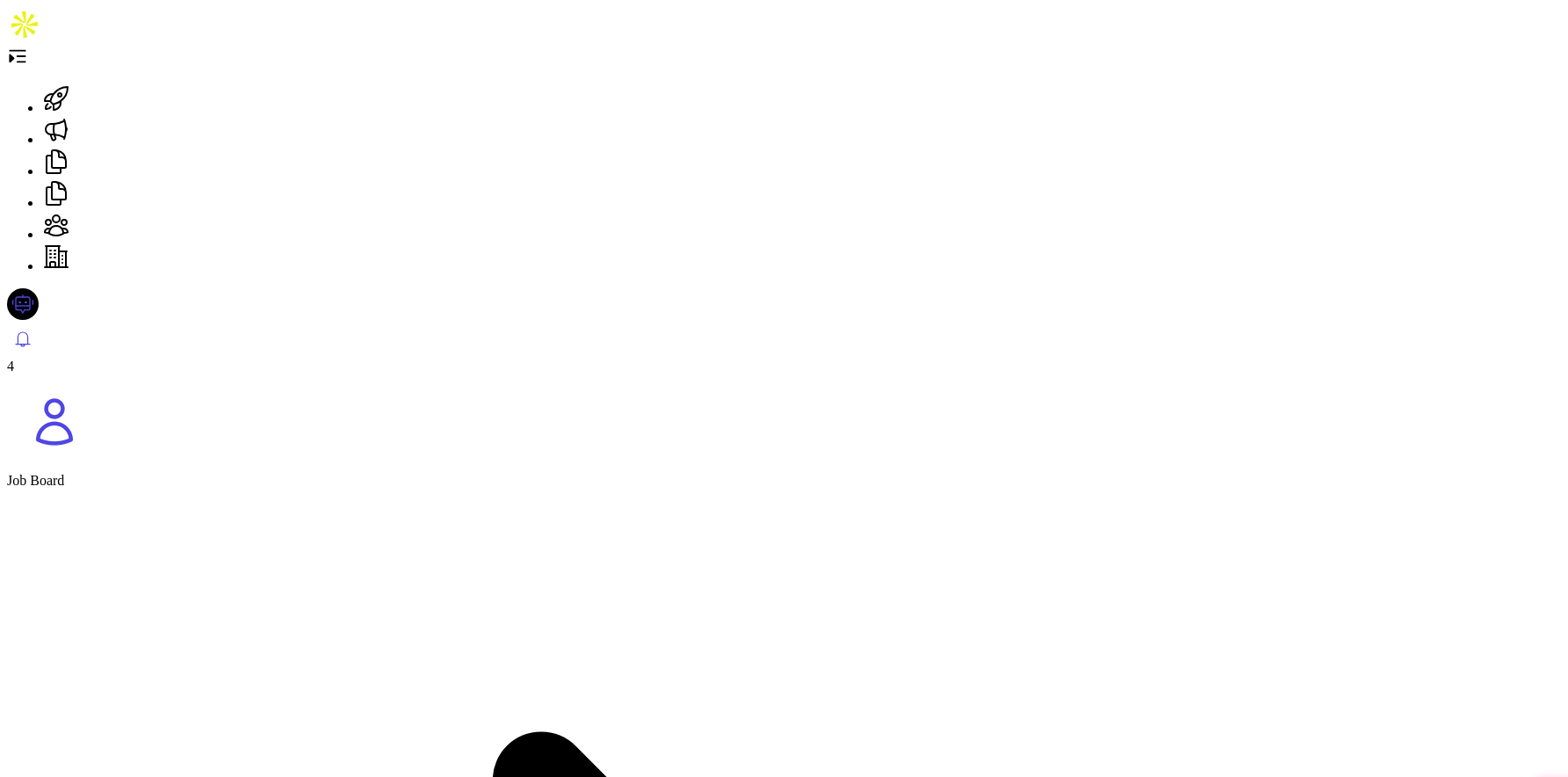 click on "Assign Interviewer" at bounding box center (1107, 5645) 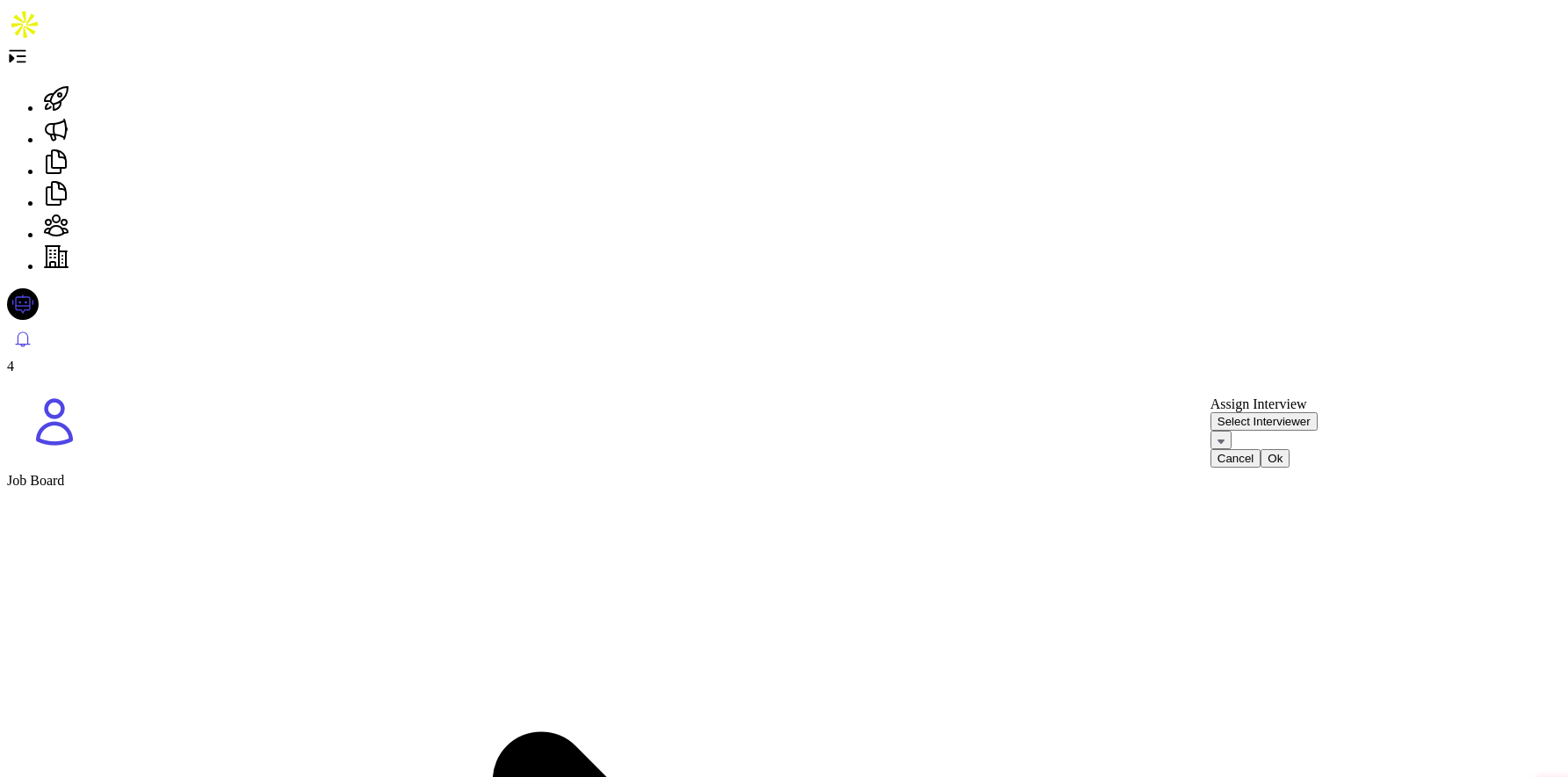 click on "Select Interviewer" at bounding box center (1264, 421) 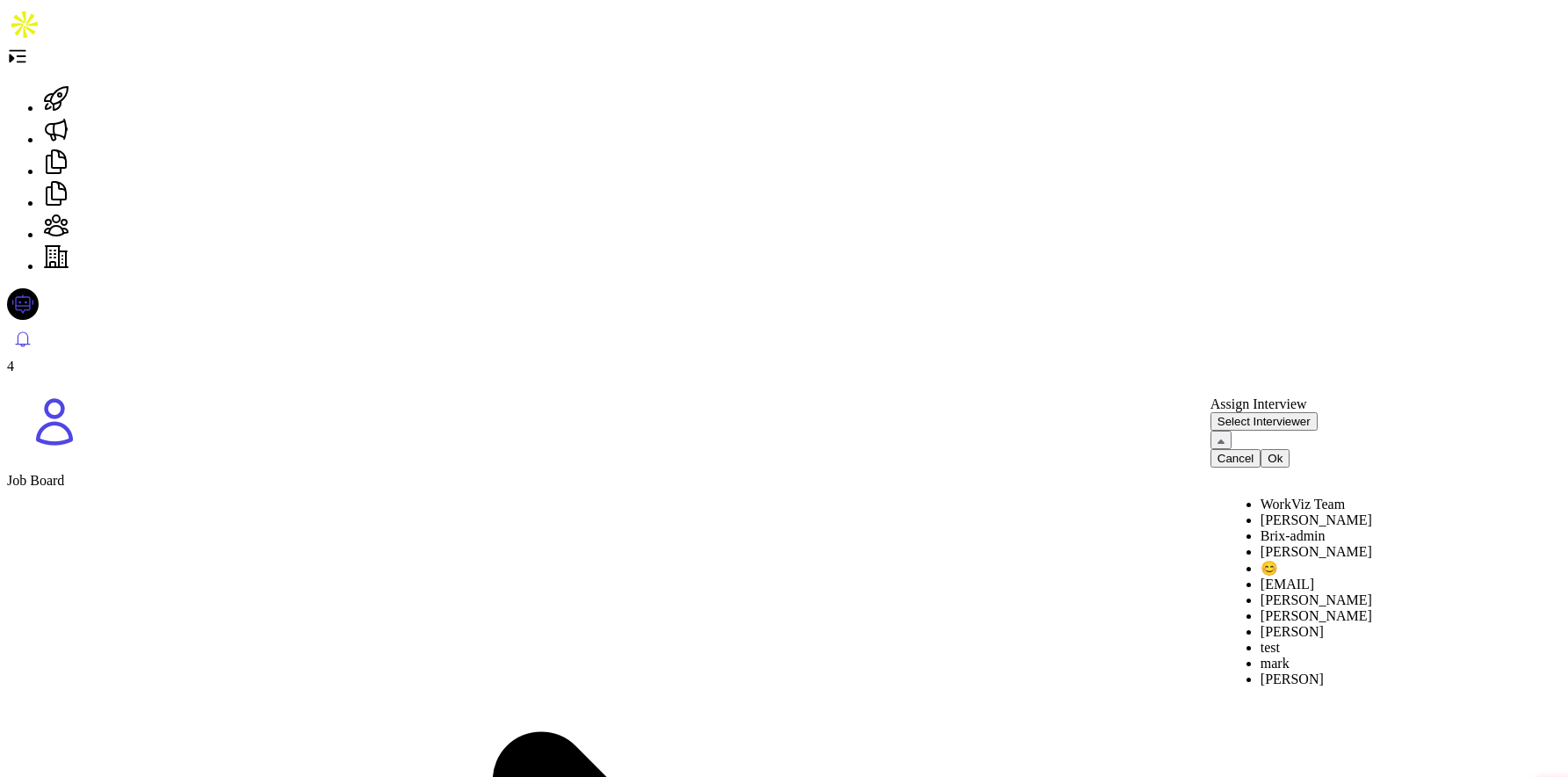 click on "[PERSON_NAME]" at bounding box center [1360, 520] 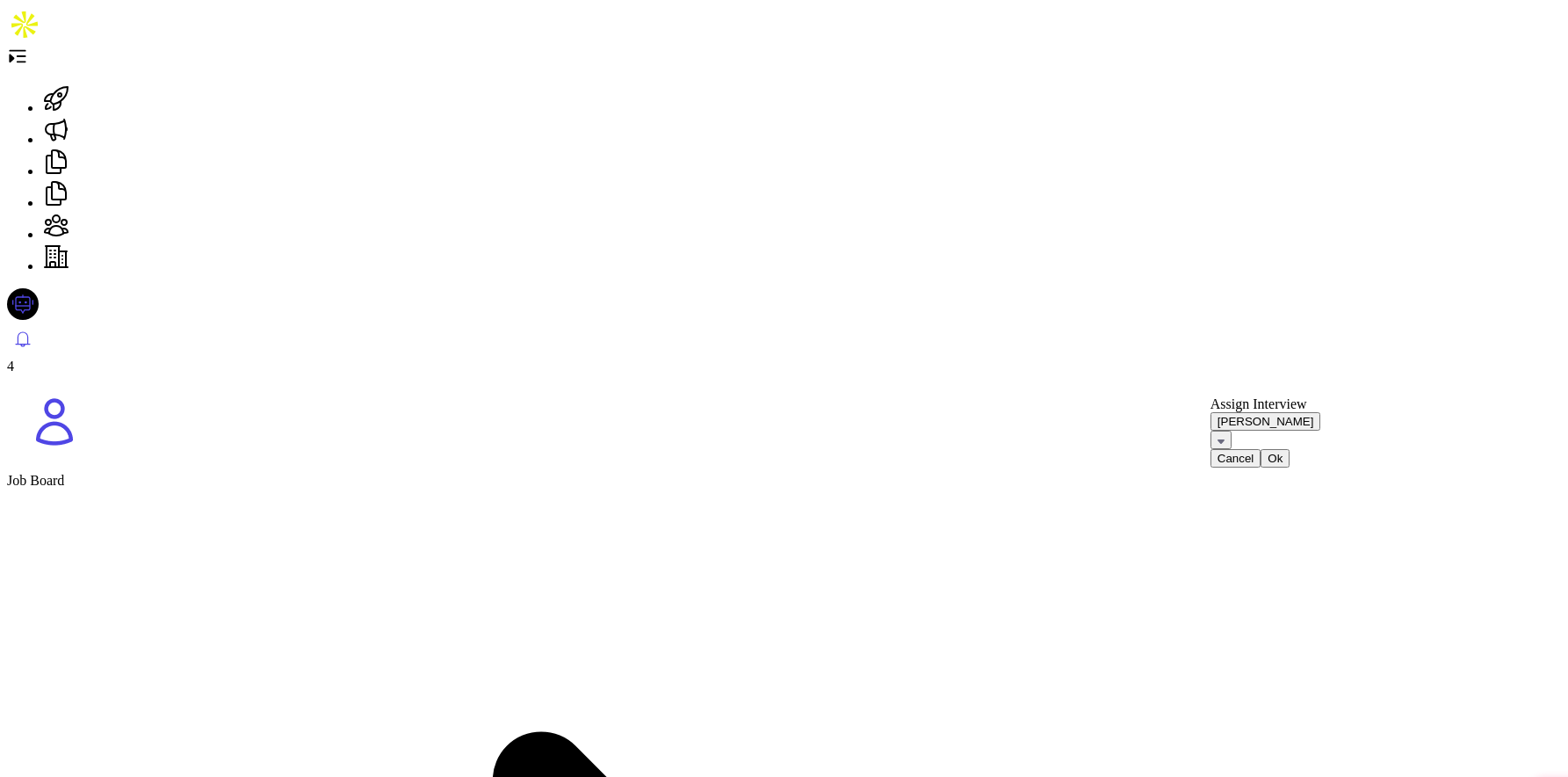 click on "Ok" at bounding box center (1275, 458) 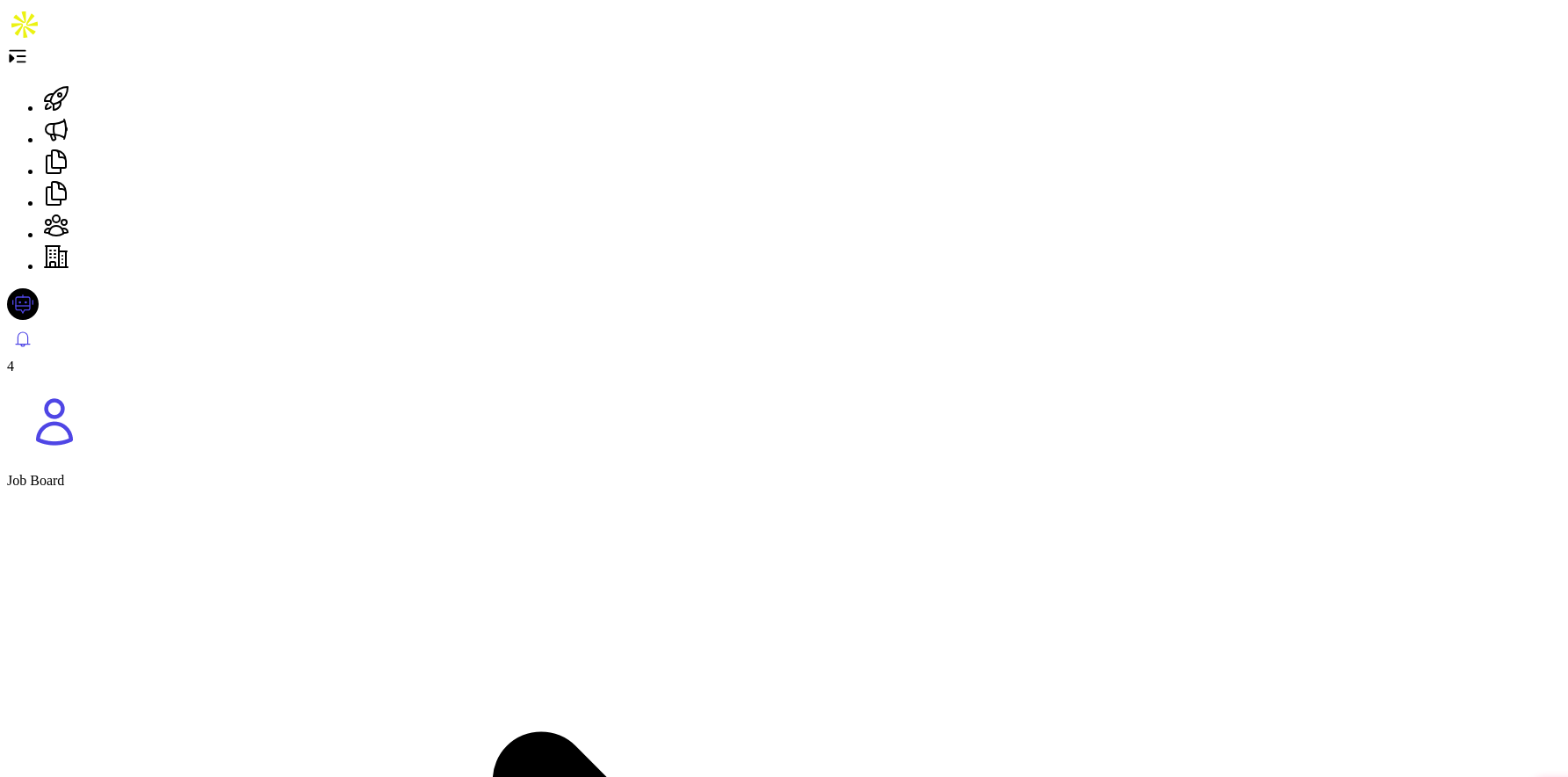 click on "Setup Availability" at bounding box center [1103, 5645] 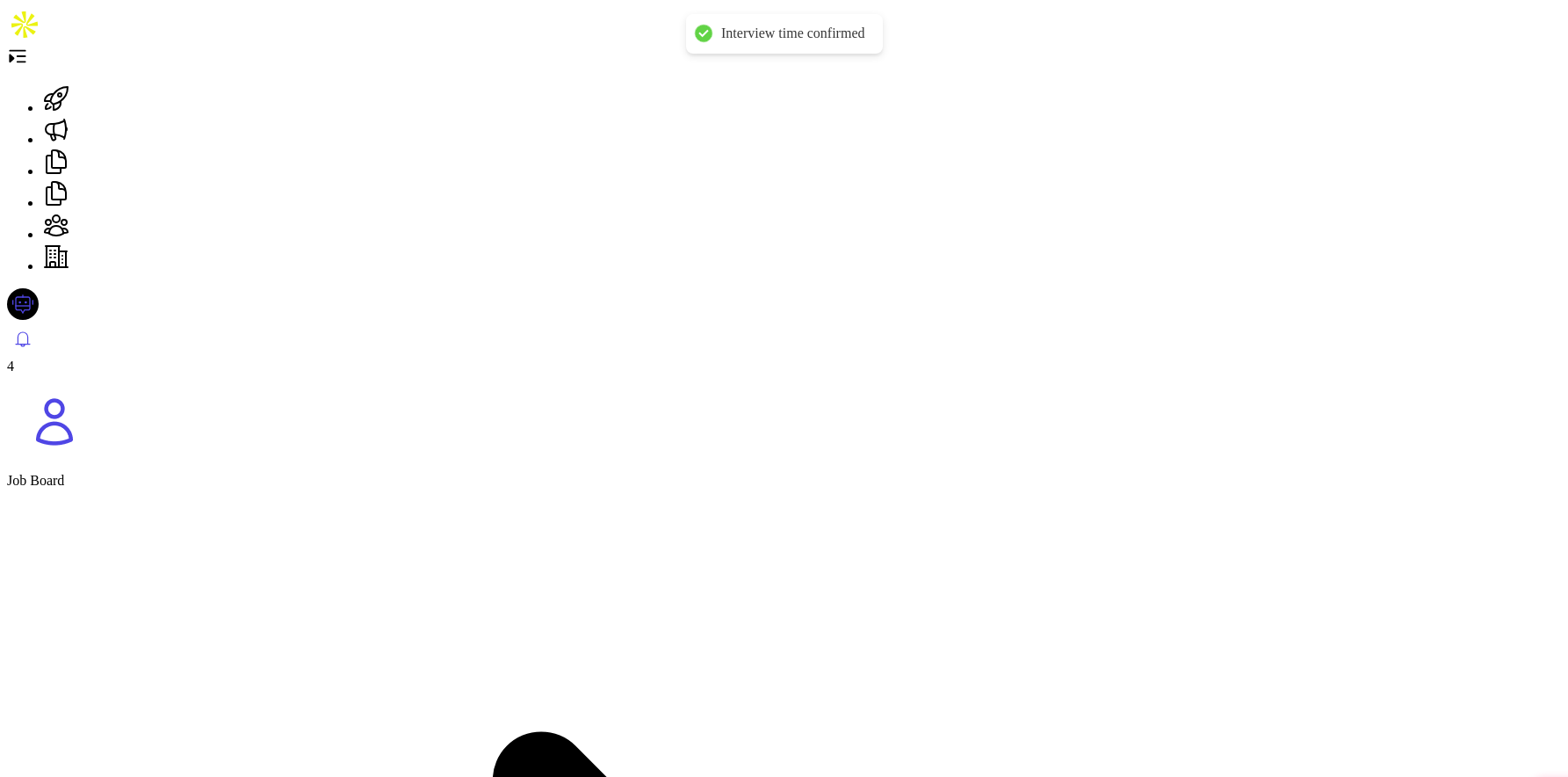 click on "毛 毛成成 [COUNTRY] Candidate scheduling [MONTH] [YEAR] - Shuwei Yang Re-schedule Interview Modify Interviewer A.C Anthony Cabrera [COUNTRY] Candidate scheduling [MONTH] [DAY], [YEAR] - WorkViz Team Modify Interviewer" at bounding box center [784, 5821] 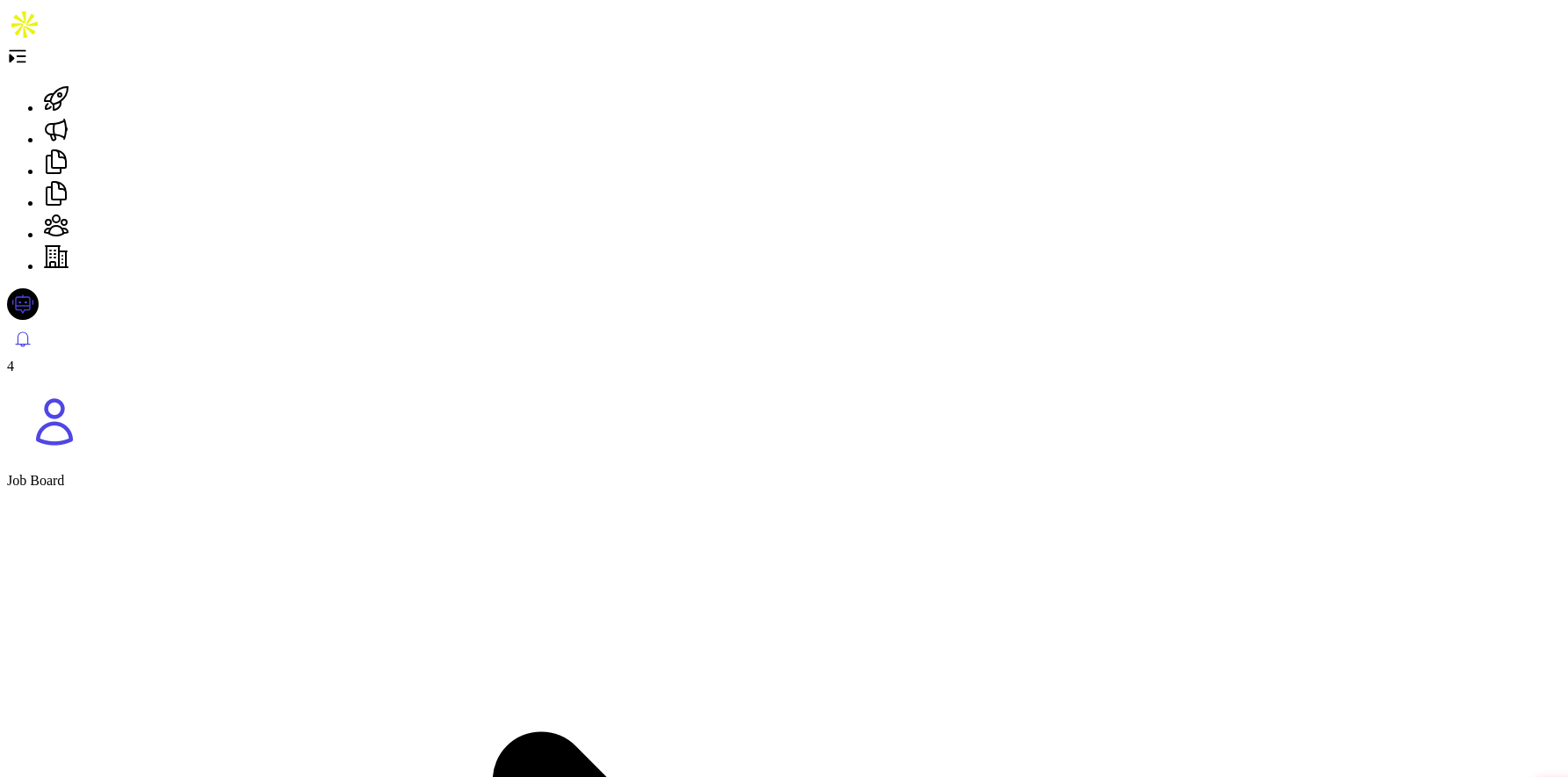 click on "Modify Interviewer" at bounding box center (1237, 5645) 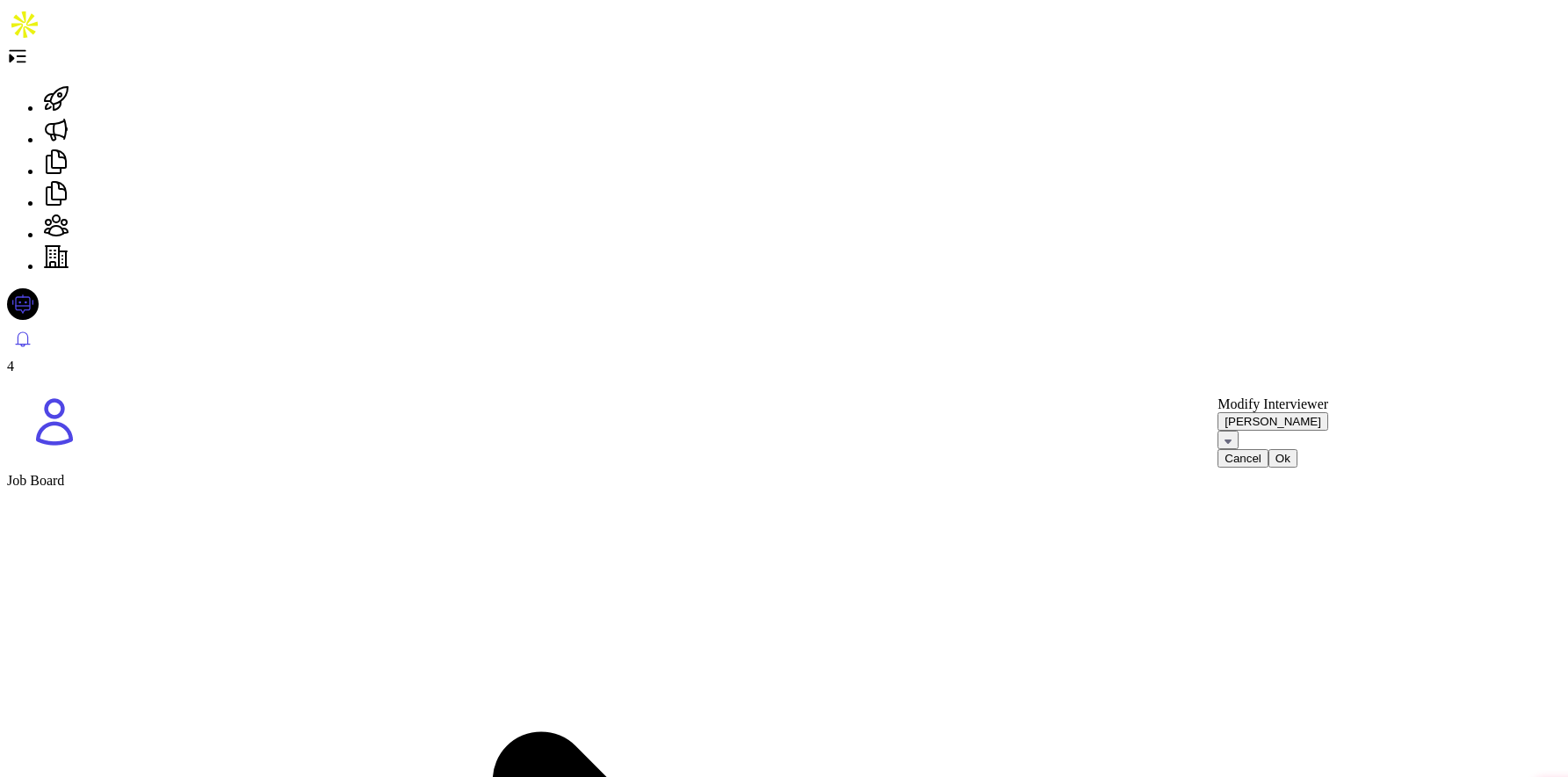 click on "毛 毛成成 [COUNTRY] Candidate scheduling [MONTH] [YEAR] - Shuwei Yang Re-schedule Interview Modify Interviewer A.C Anthony Cabrera [COUNTRY] Candidate scheduling [MONTH] [DAY], [YEAR] - WorkViz Team Modify Interviewer" at bounding box center [784, 5821] 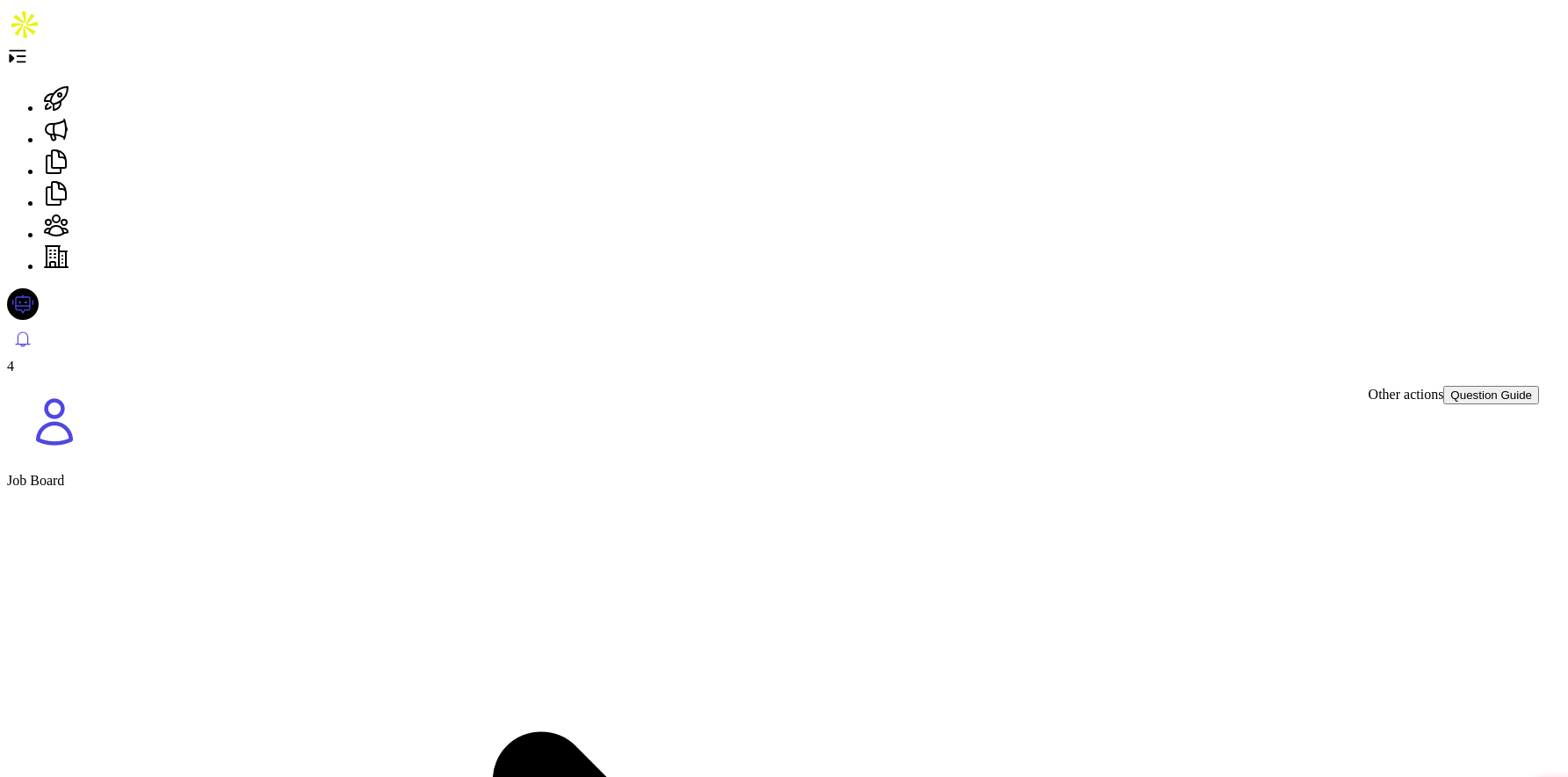 click at bounding box center (1298, 5645) 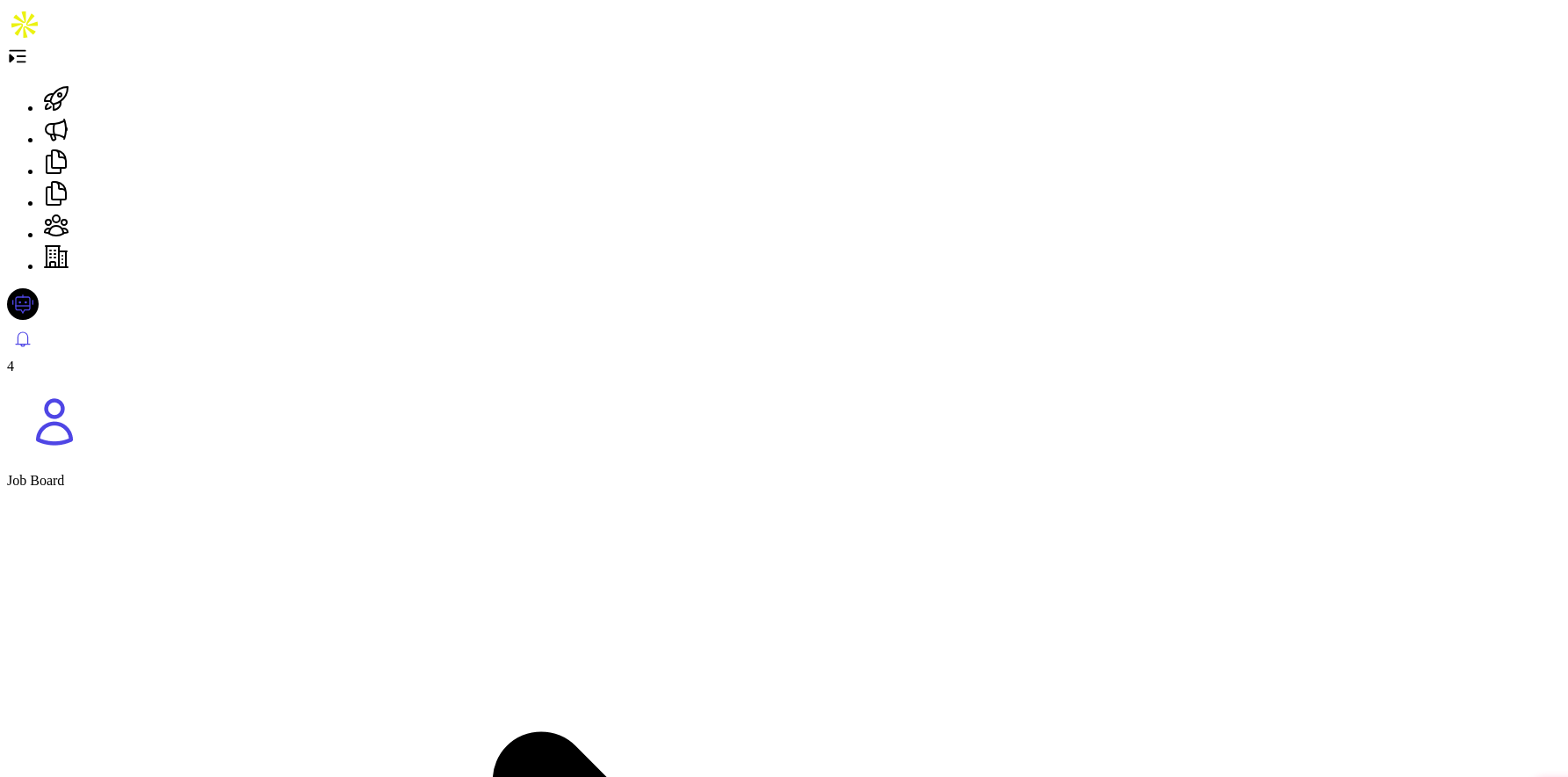 scroll, scrollTop: 43, scrollLeft: 0, axis: vertical 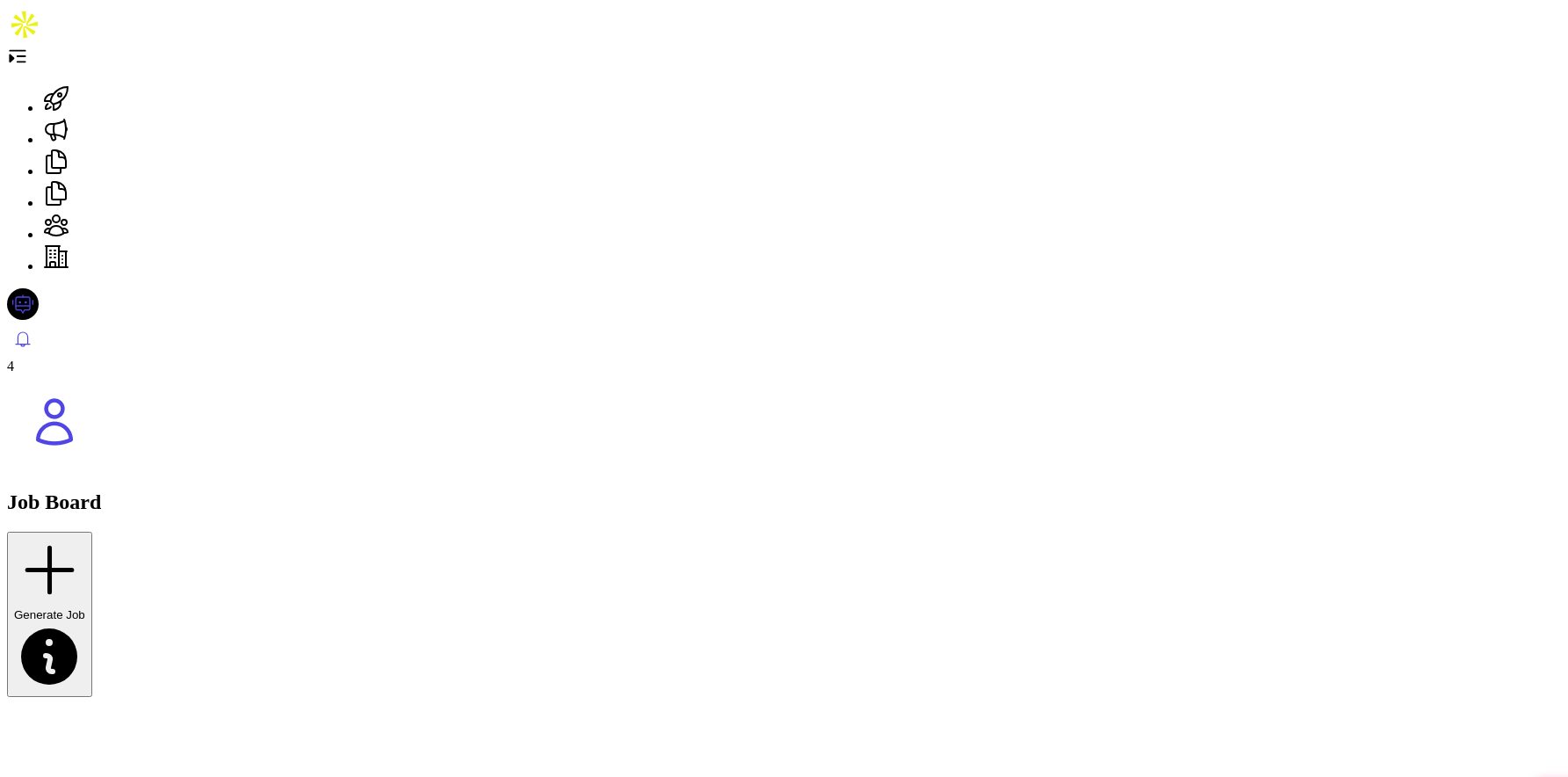 click on "Backend Engineer" at bounding box center [59, 1236] 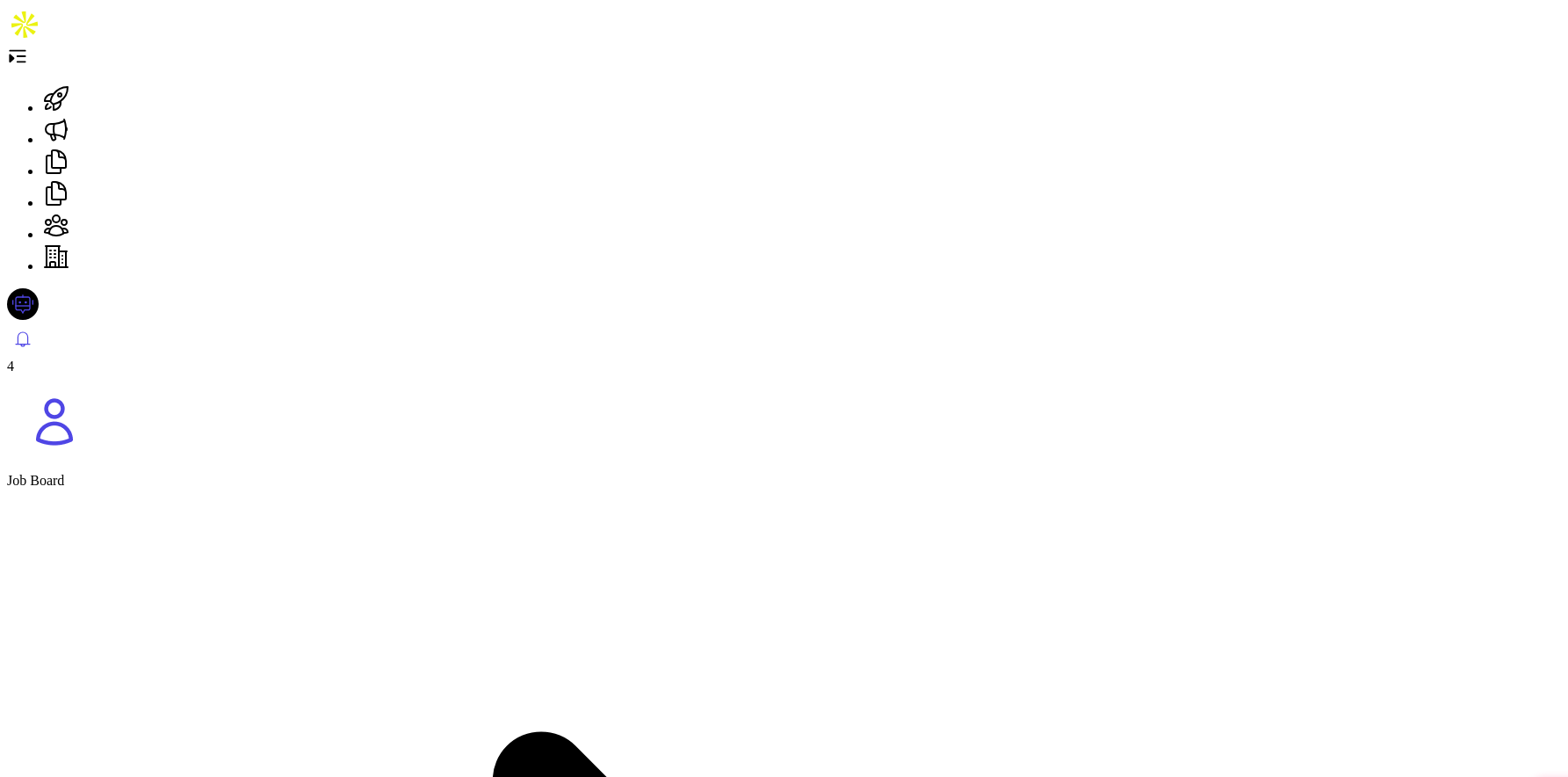 click at bounding box center [784, 2193] 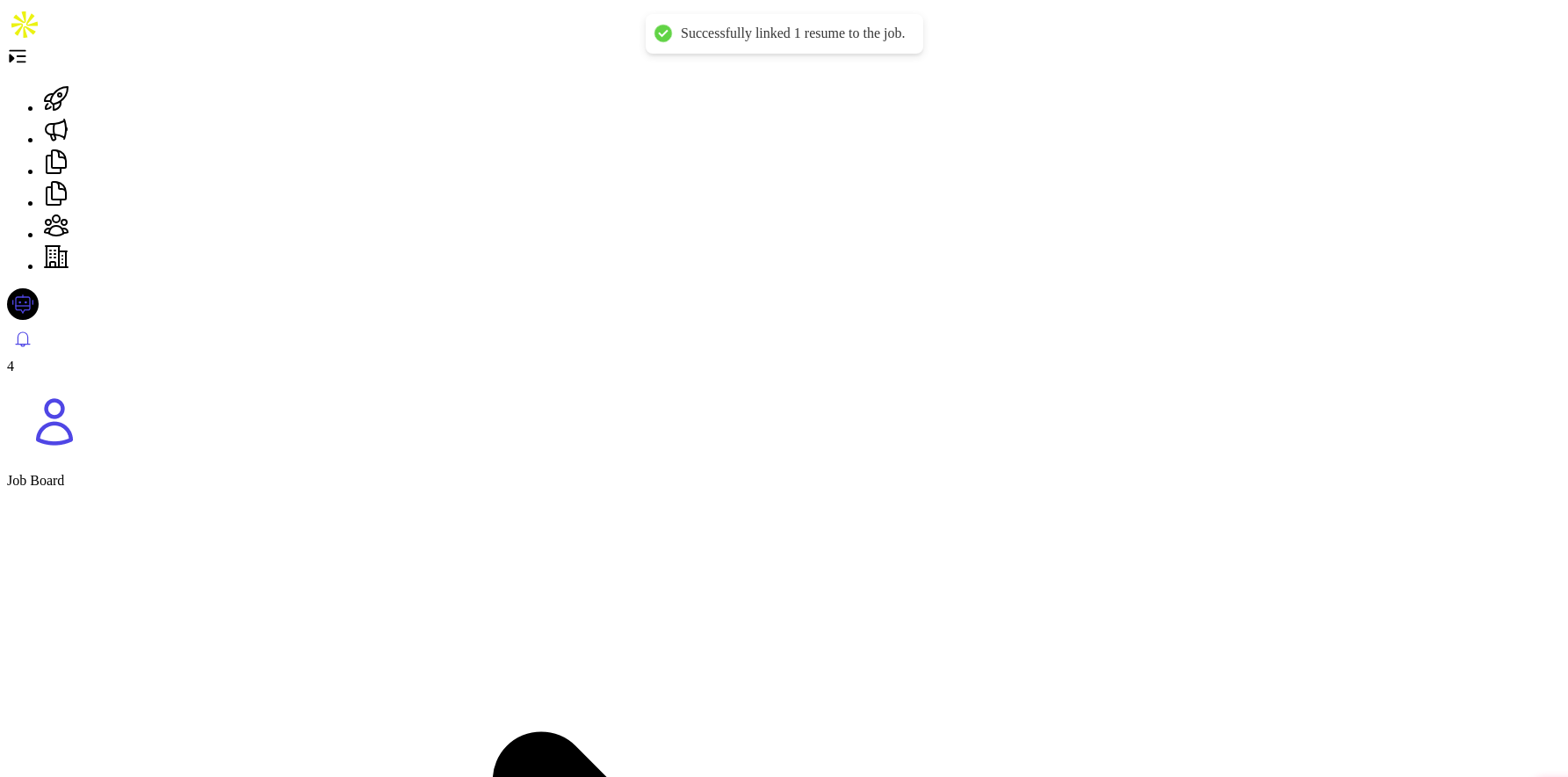 click on "Upload resume 1 Resume parsed Failed documents require manually edit or retry parsing to link to jobs Refresh All Candidate Parsing status Date Action R.- Resume - [PERSON]... Success Jul 07, 2025 View Edit Remove 1 You selected 0 resume s Remove Link to job" at bounding box center (784, 12710) 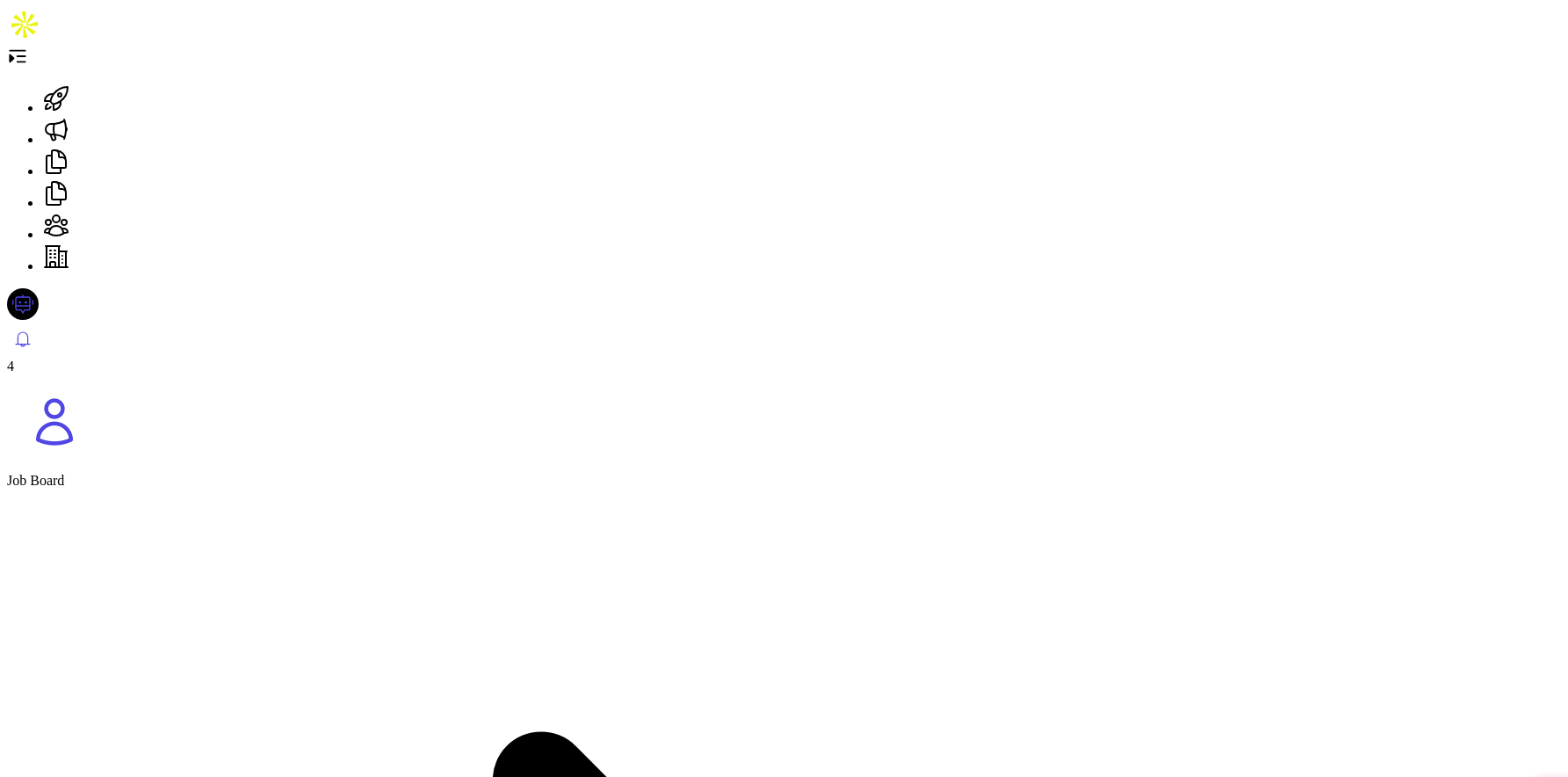 click at bounding box center (446, 12858) 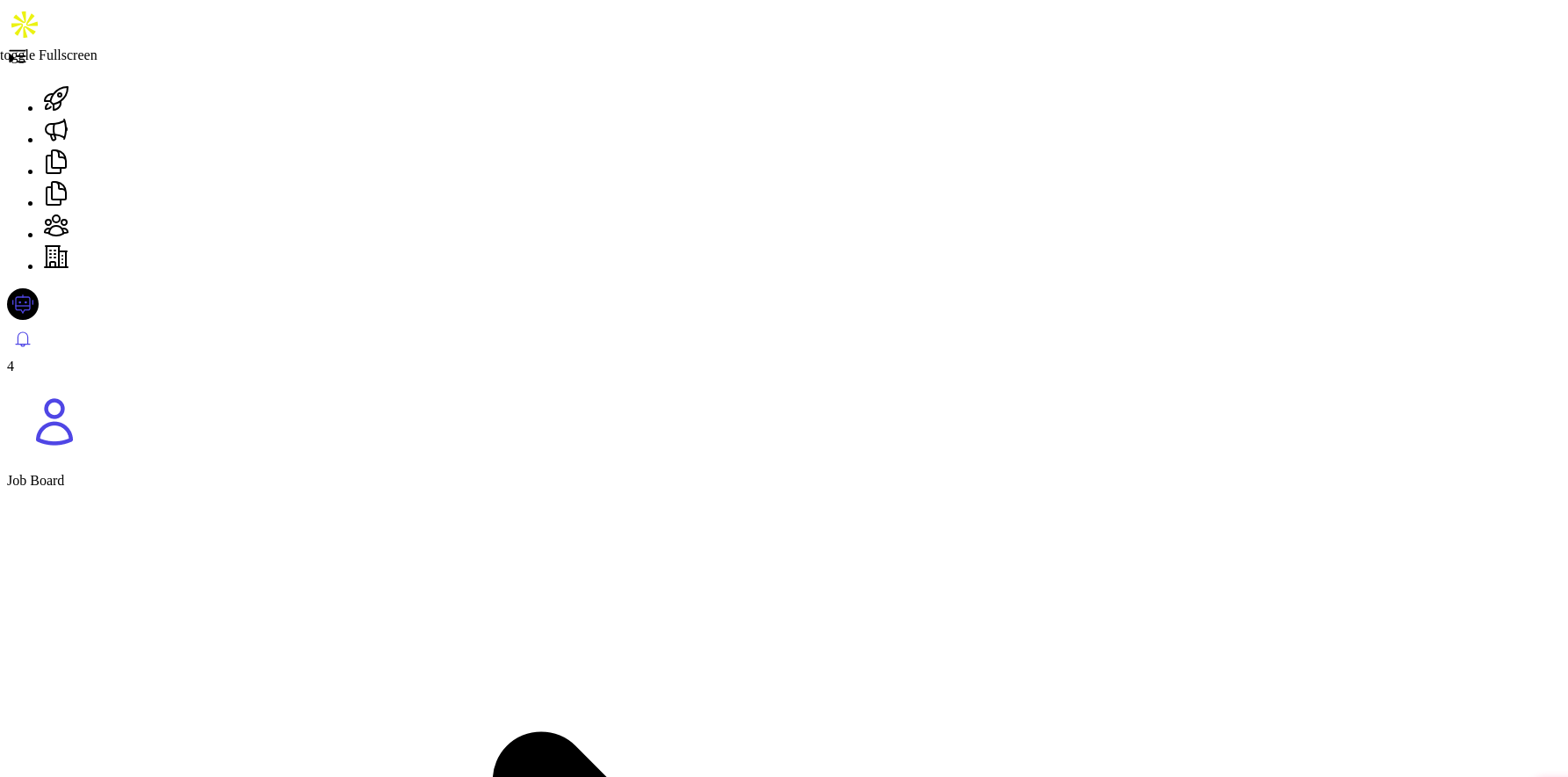 click at bounding box center (14, 11091) 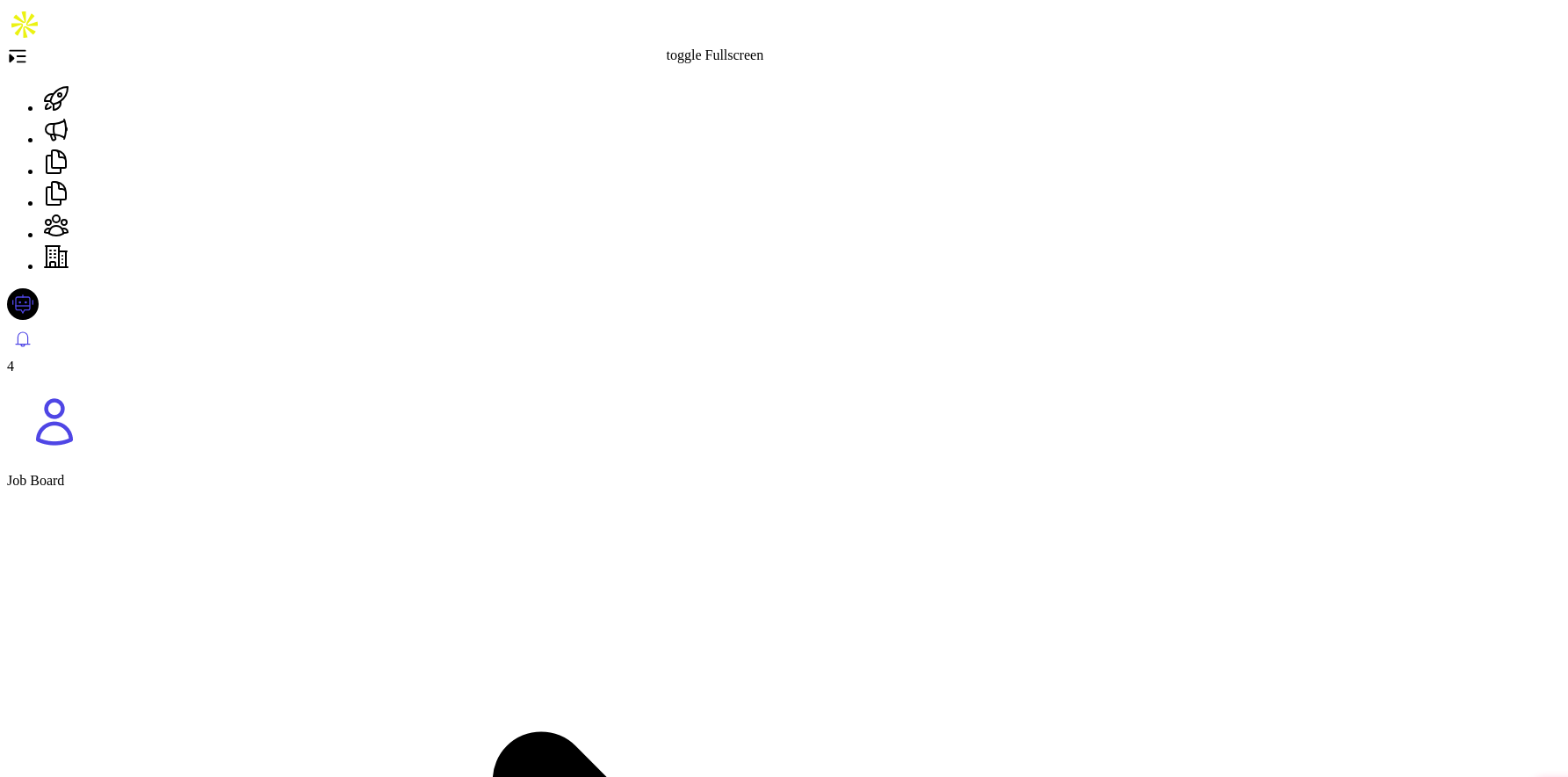 click at bounding box center [787, 11078] 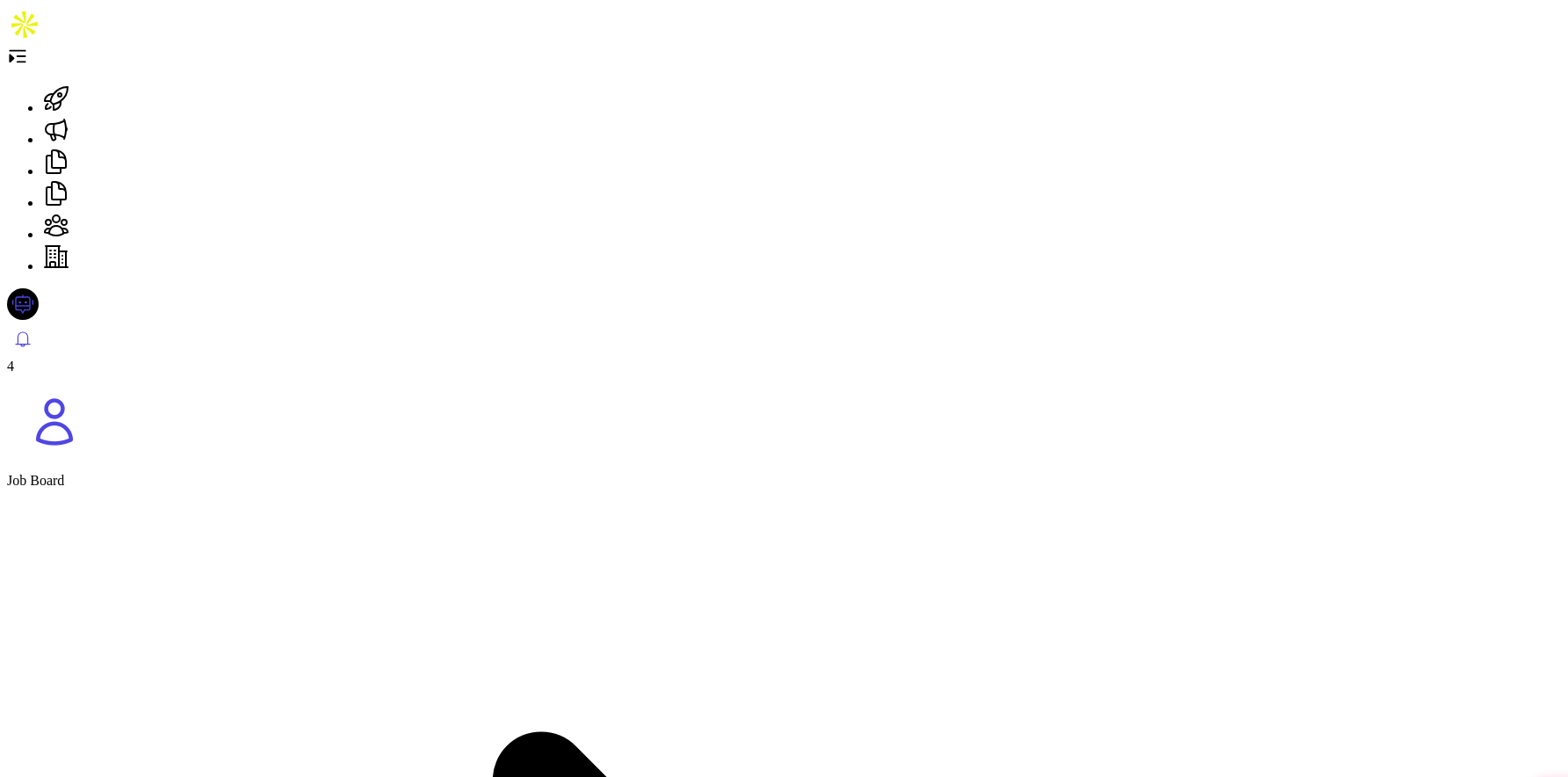 click at bounding box center [784, 2193] 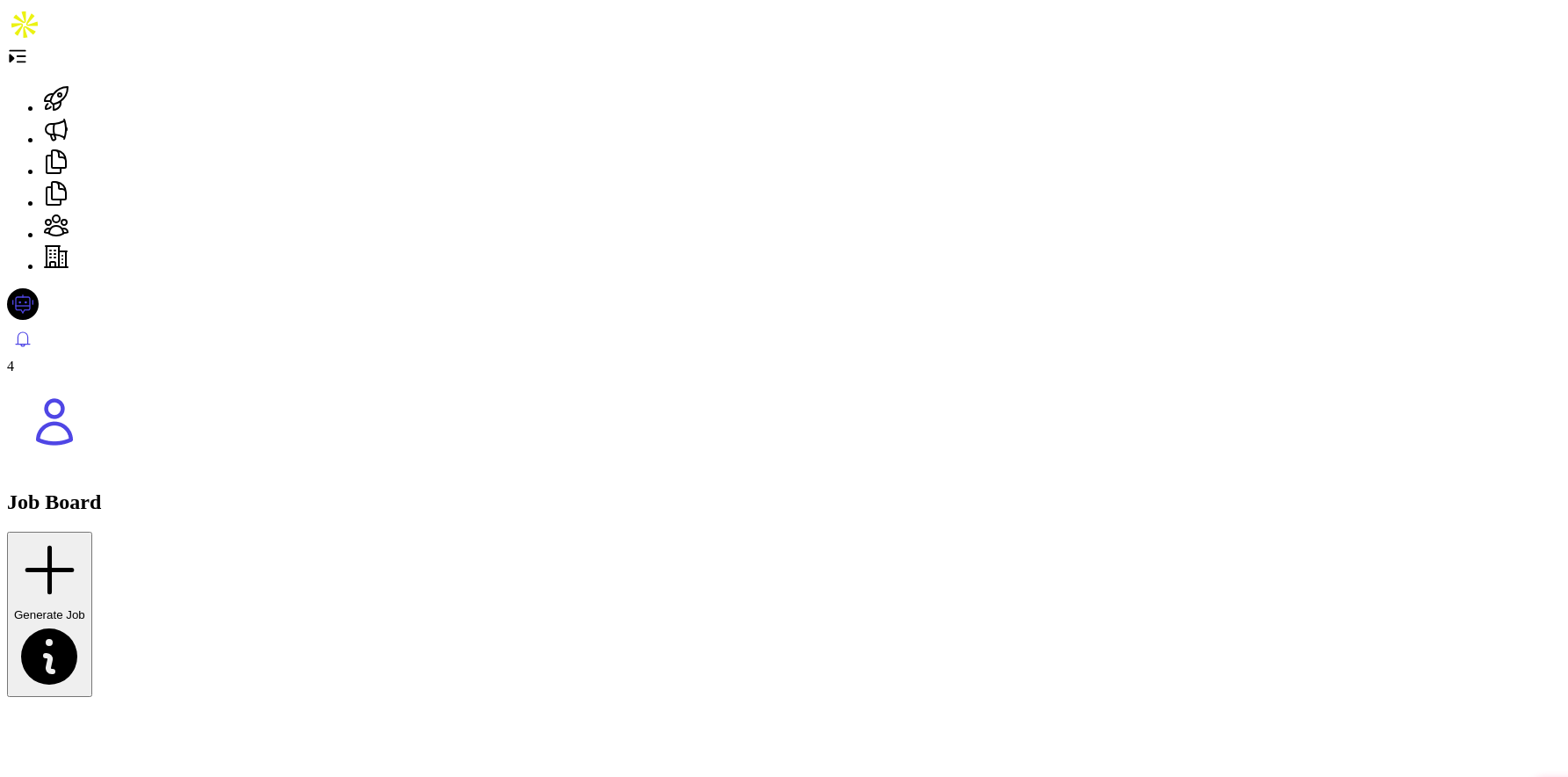 scroll, scrollTop: 149, scrollLeft: 0, axis: vertical 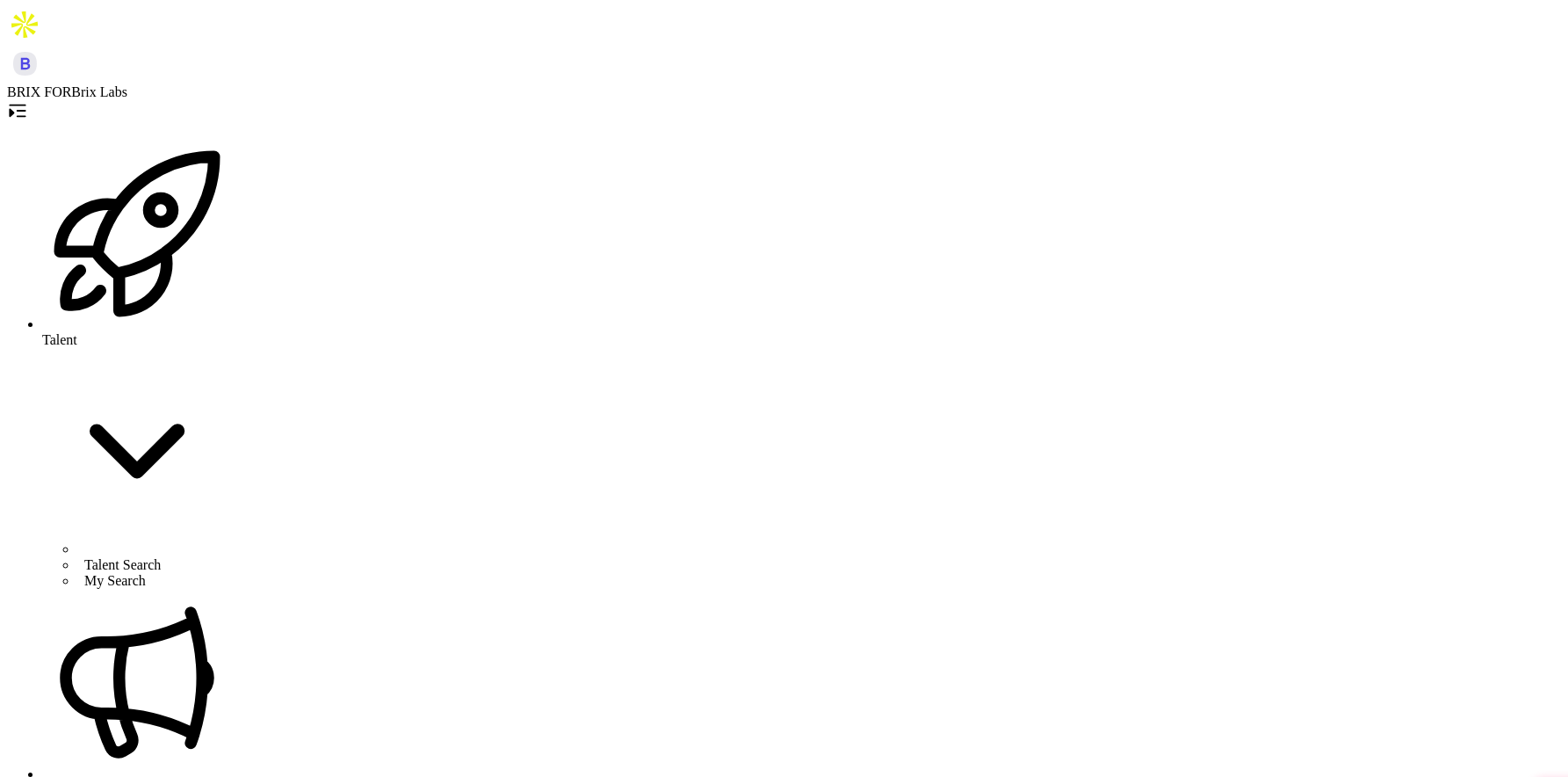click on "Talent Pool" at bounding box center (122, 564) 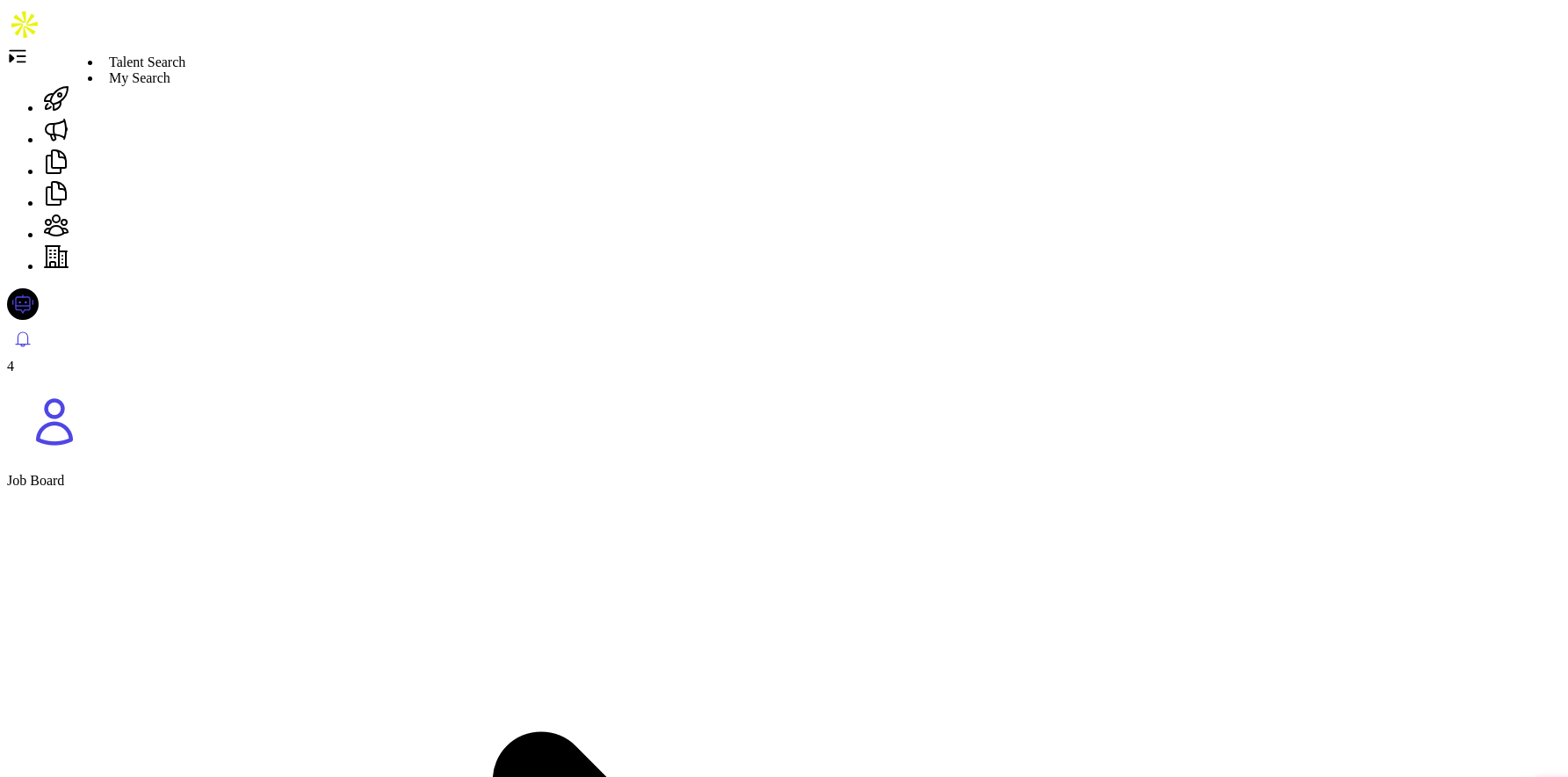 click at bounding box center [56, 98] 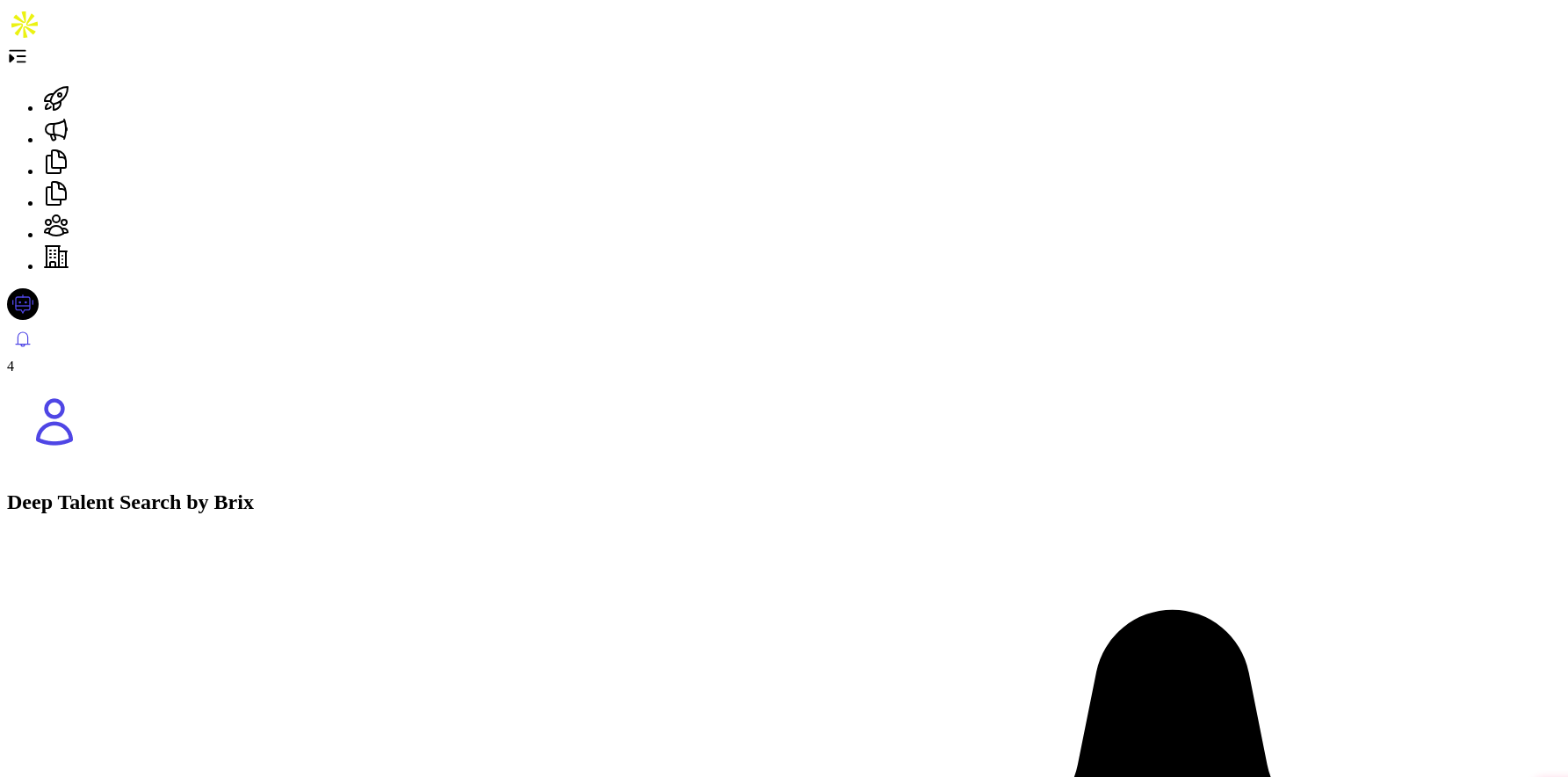click at bounding box center (75, 2105) 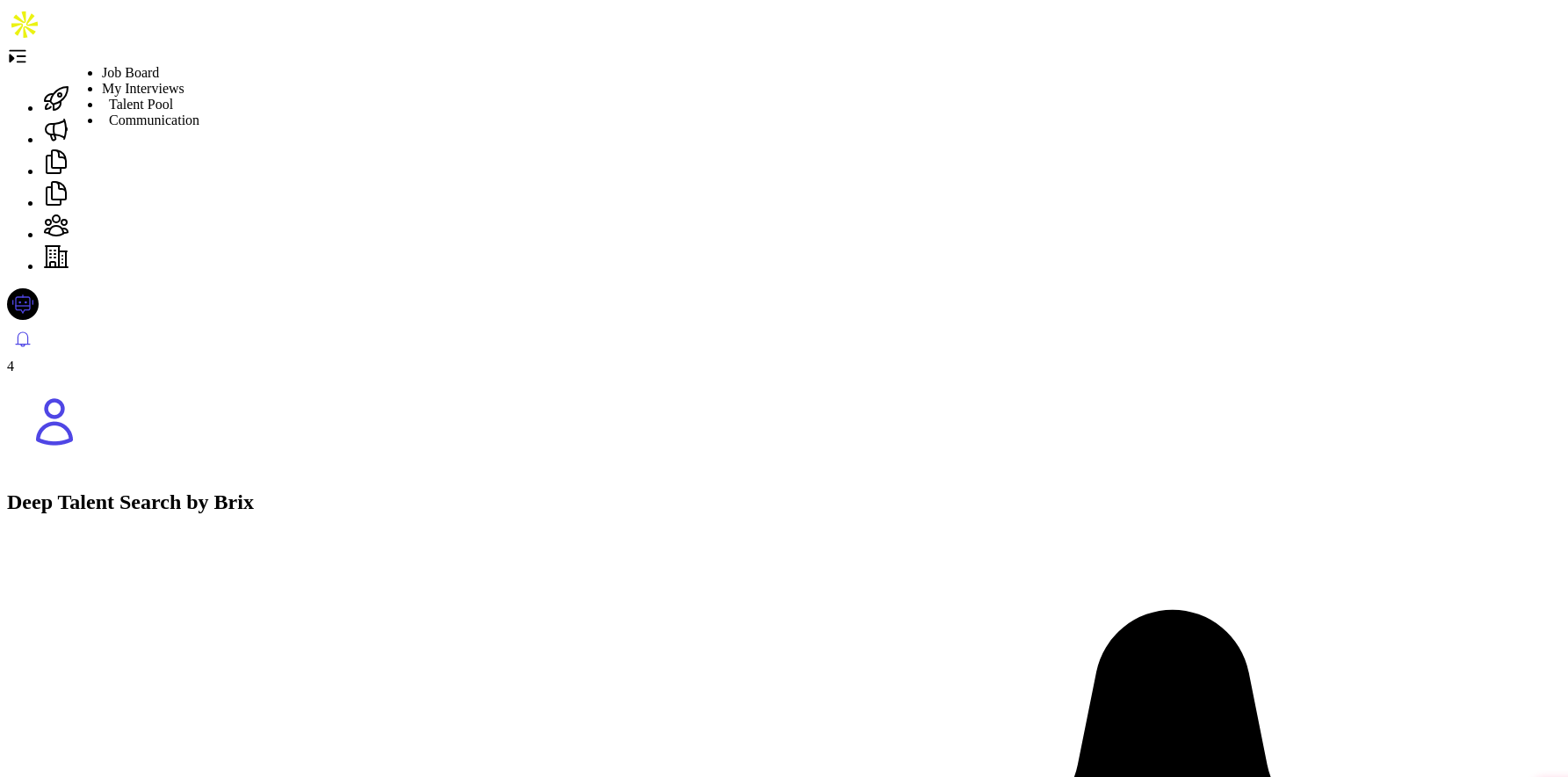 click at bounding box center (56, 100) 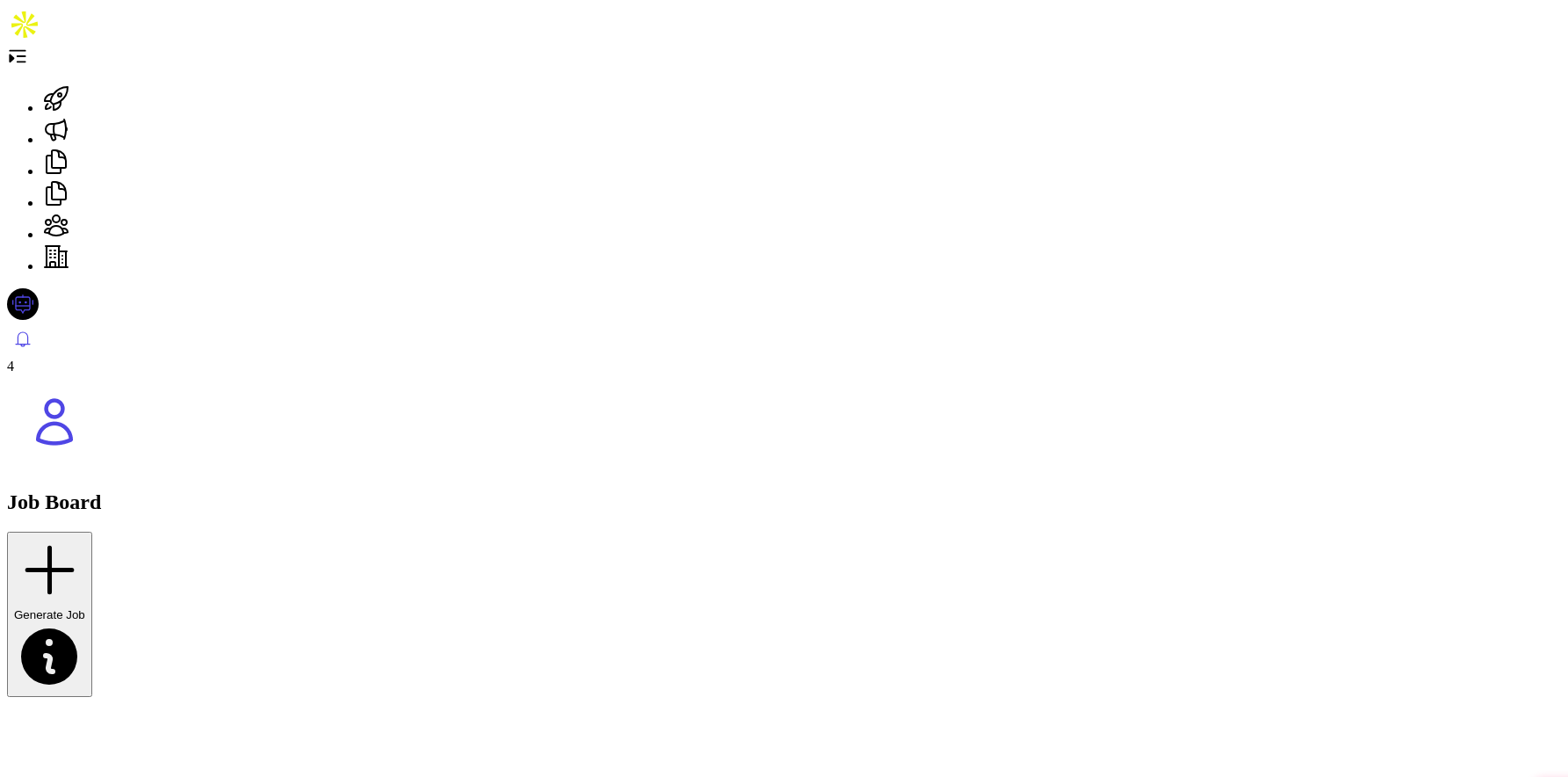 click on "Backend Engineer" at bounding box center [59, 1236] 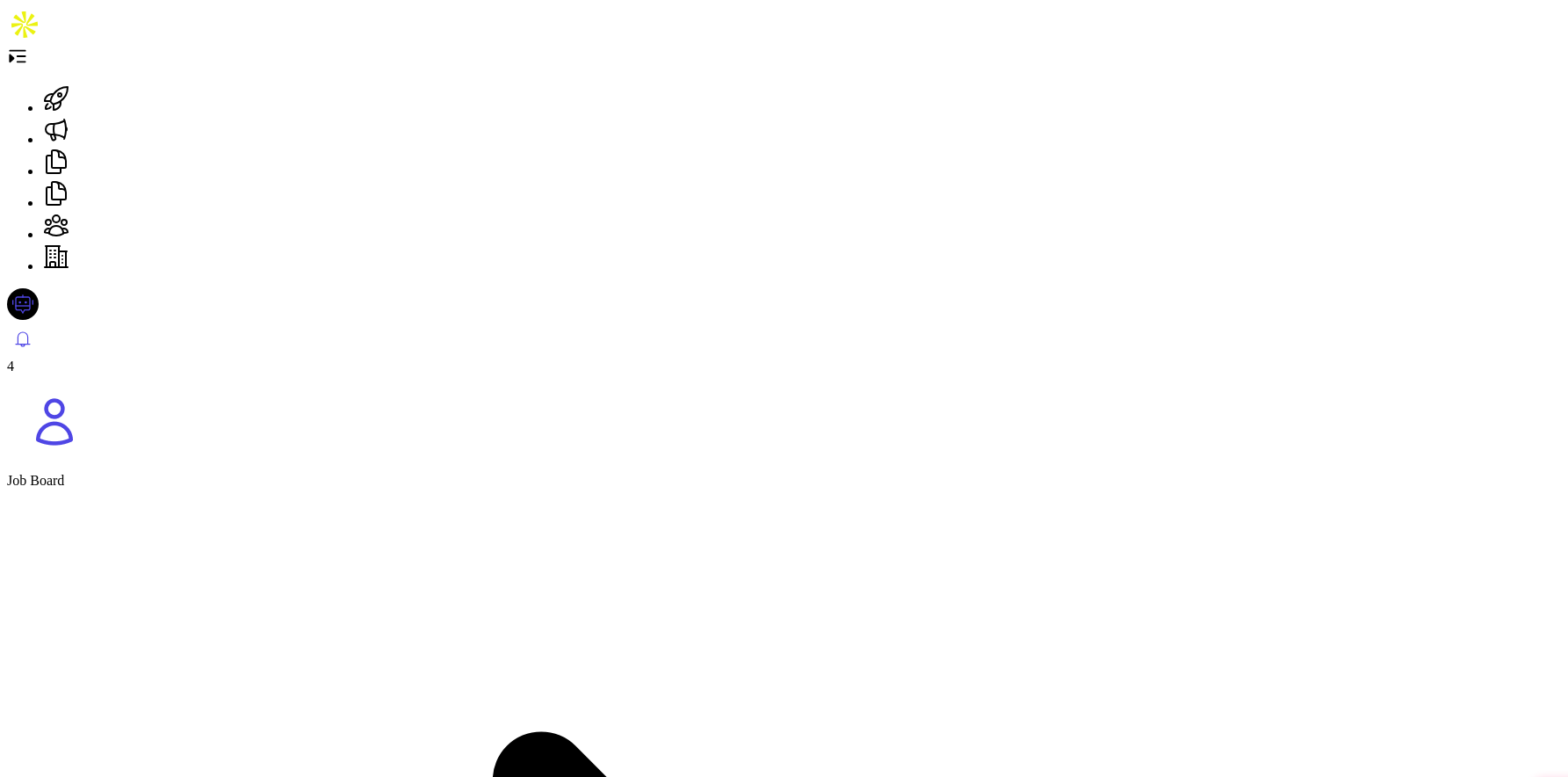scroll, scrollTop: 0, scrollLeft: 0, axis: both 